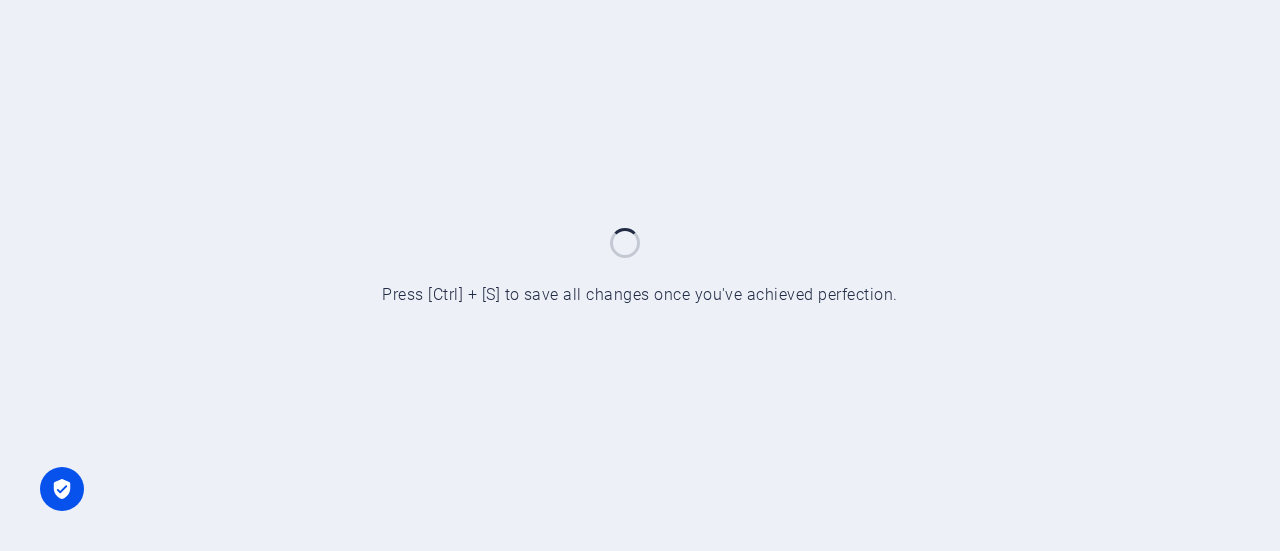 scroll, scrollTop: 0, scrollLeft: 0, axis: both 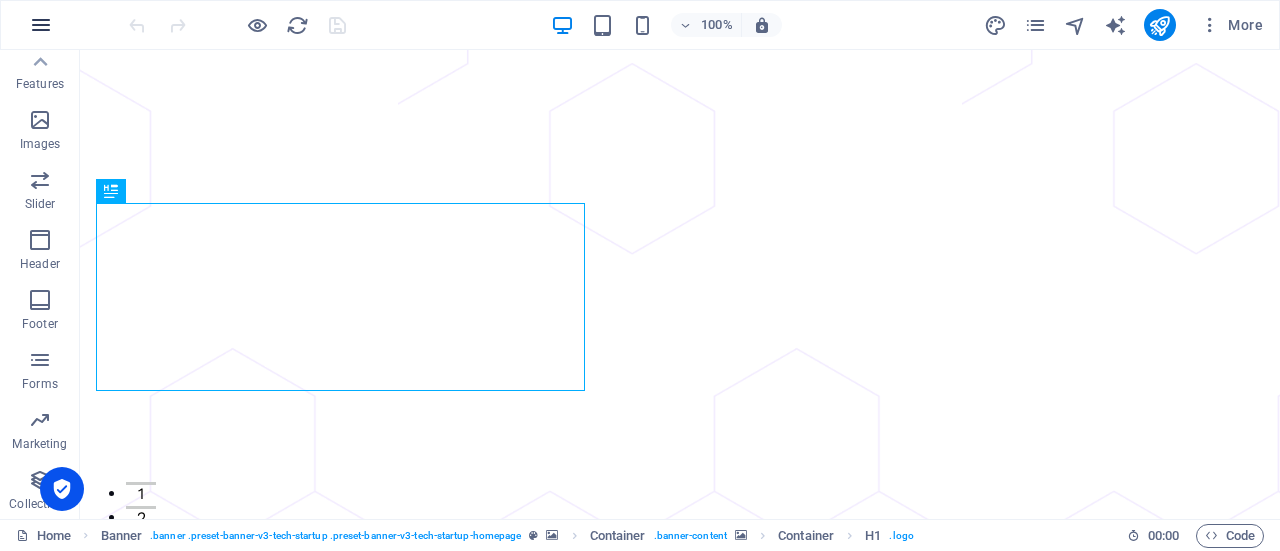 click at bounding box center (41, 25) 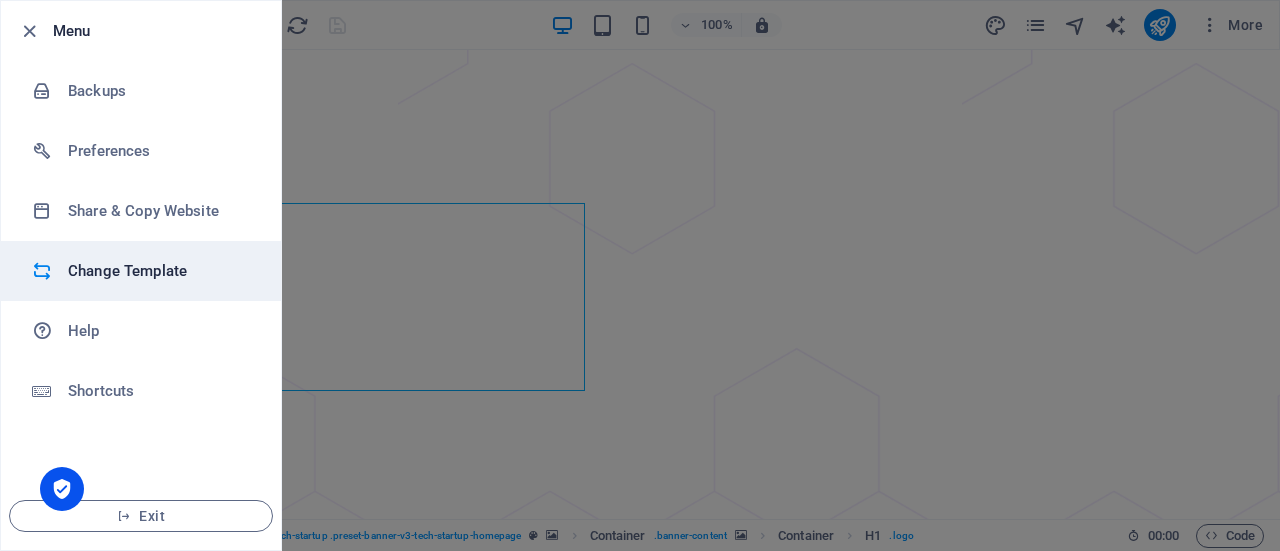 click on "Change Template" at bounding box center (160, 271) 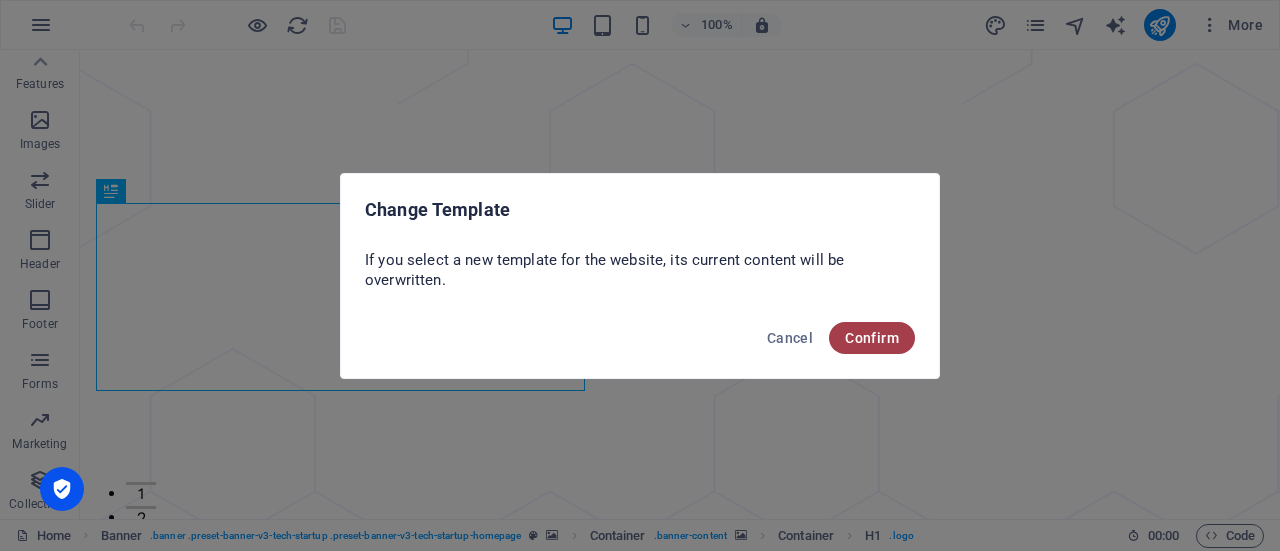 click on "Confirm" at bounding box center [872, 338] 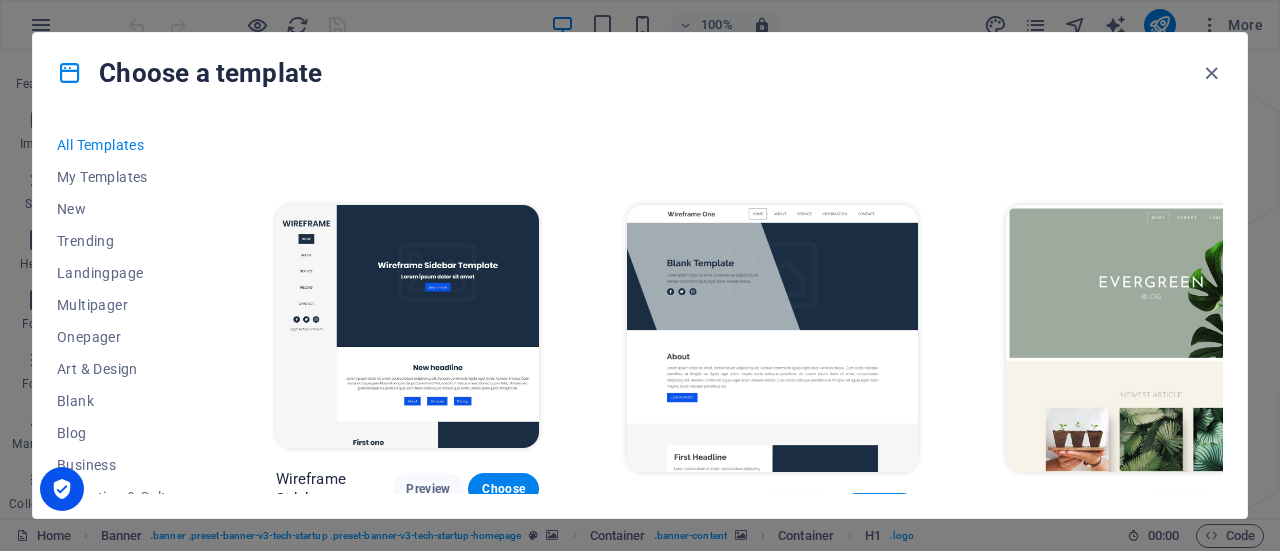 scroll, scrollTop: 6542, scrollLeft: 0, axis: vertical 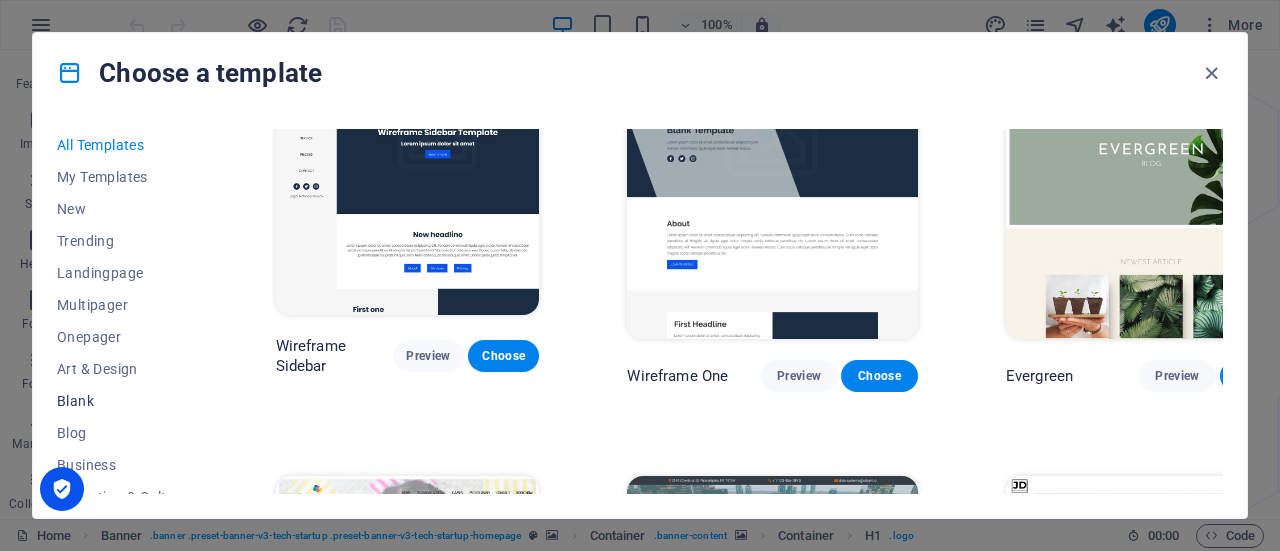 click on "Blank" at bounding box center [122, 401] 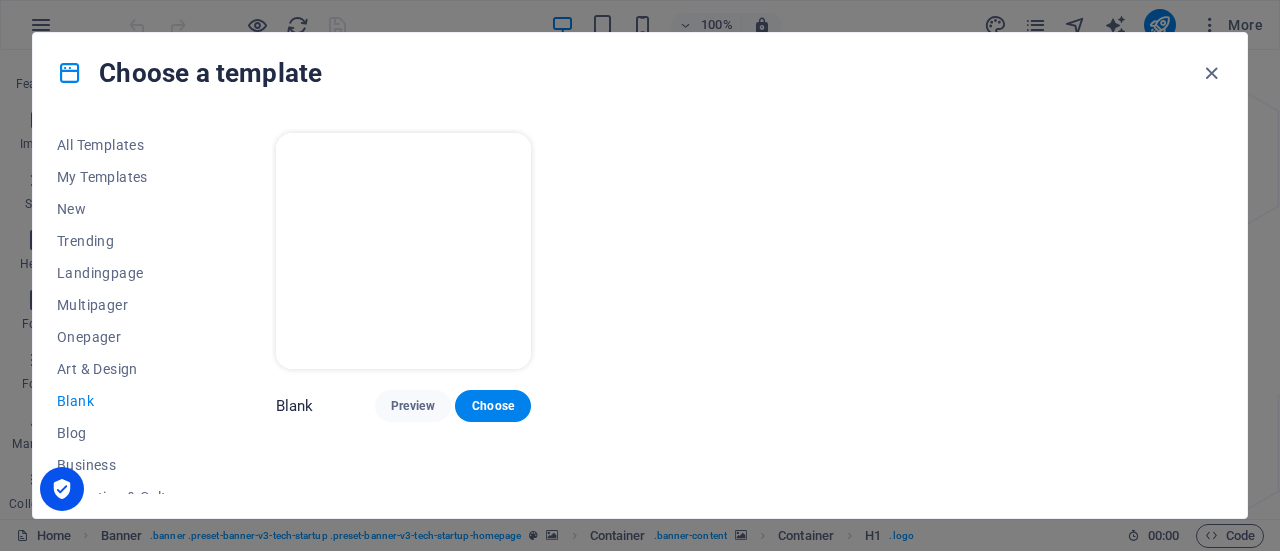 scroll, scrollTop: 0, scrollLeft: 0, axis: both 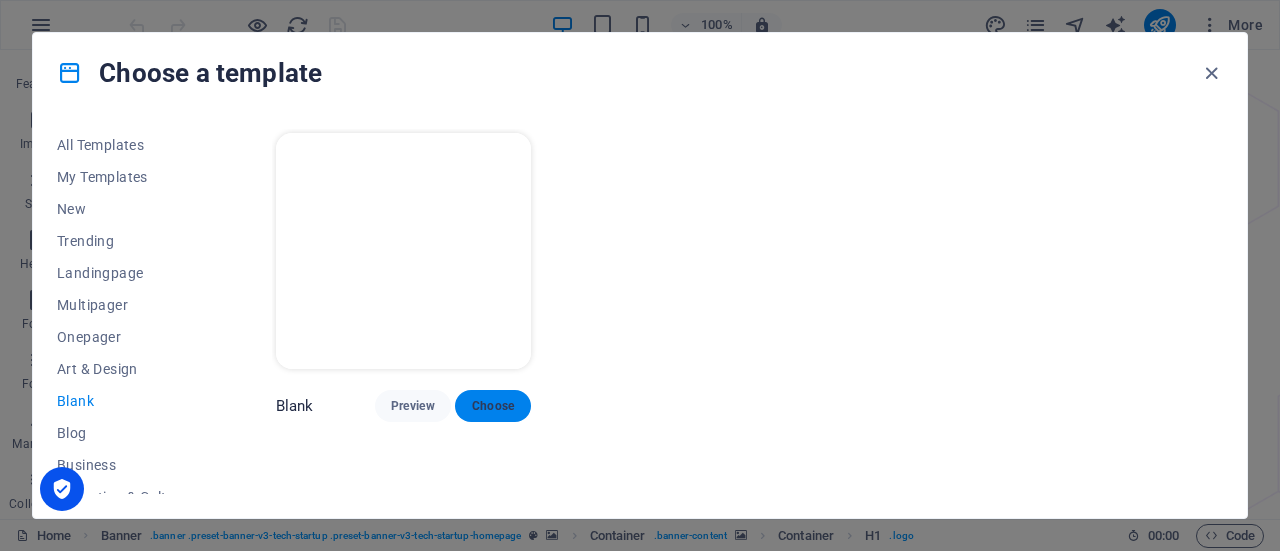 click on "Choose" at bounding box center (493, 406) 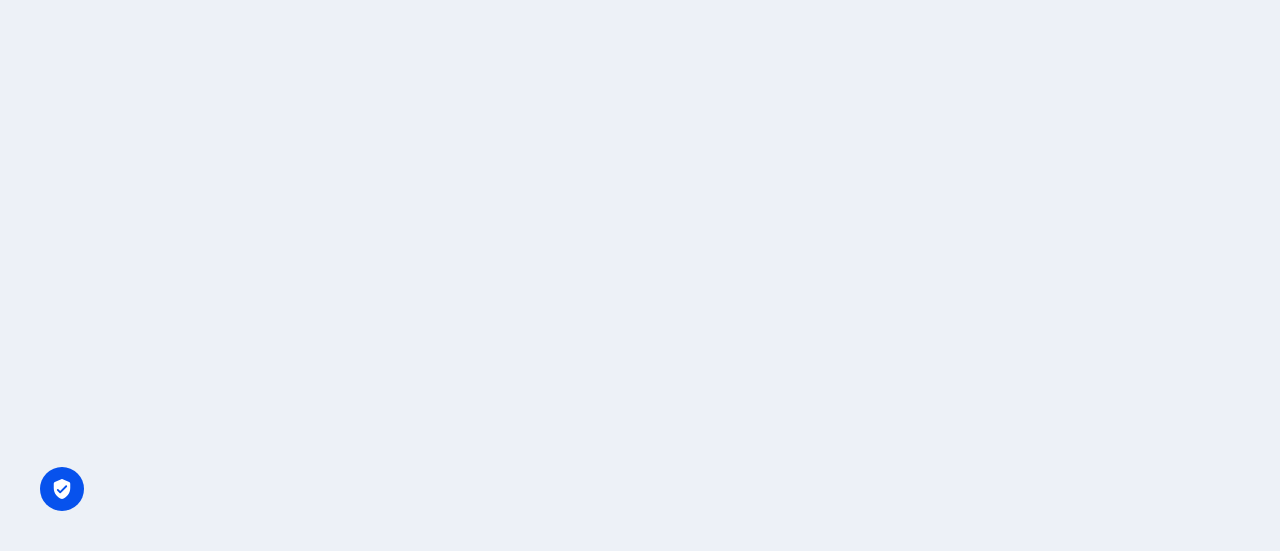scroll, scrollTop: 0, scrollLeft: 0, axis: both 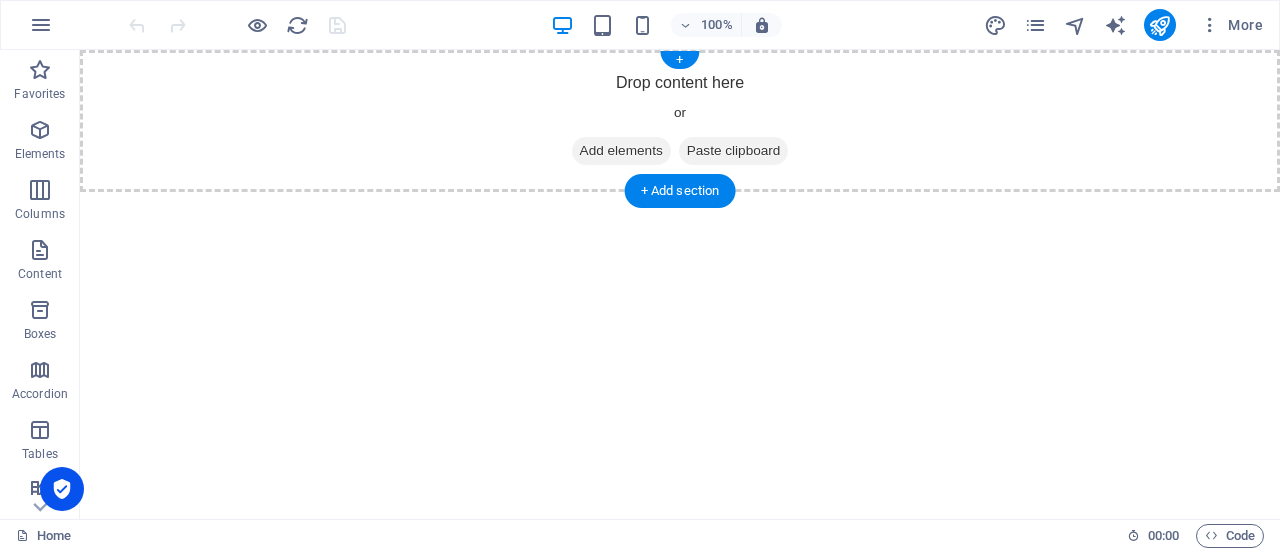 click on "Drop content here or  Add elements  Paste clipboard" at bounding box center (680, 121) 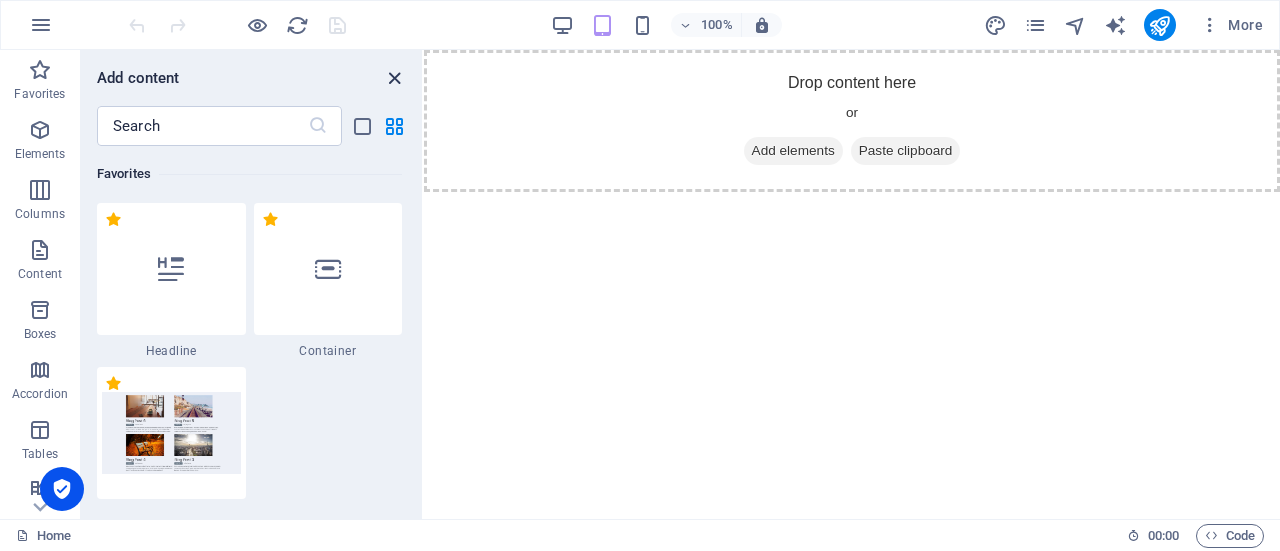 click at bounding box center (394, 78) 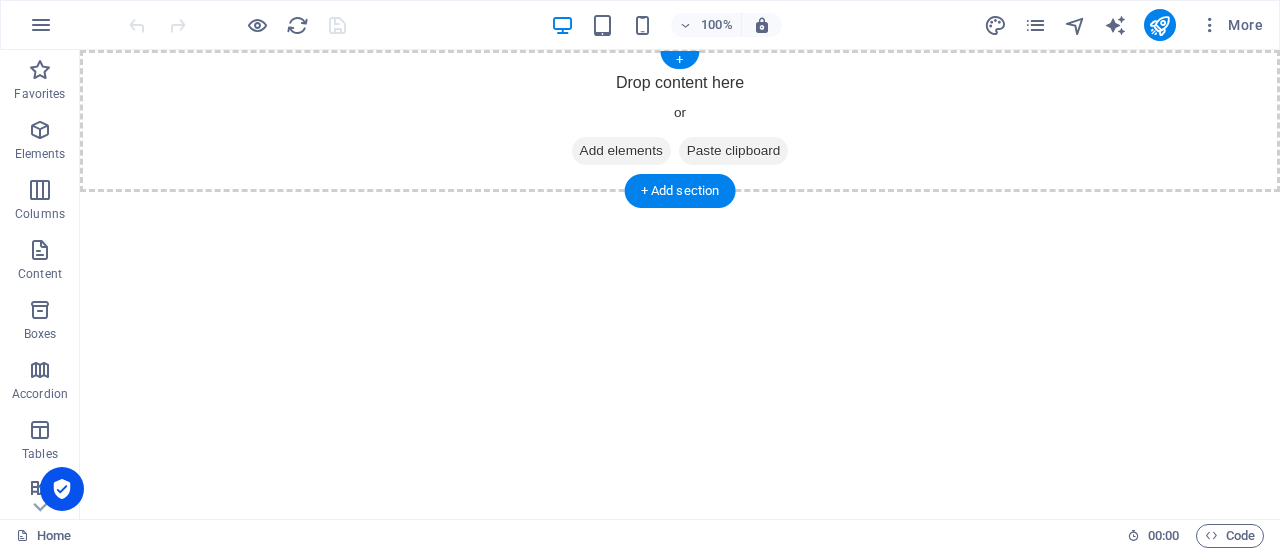 click on "Drop content here or  Add elements  Paste clipboard" at bounding box center [680, 121] 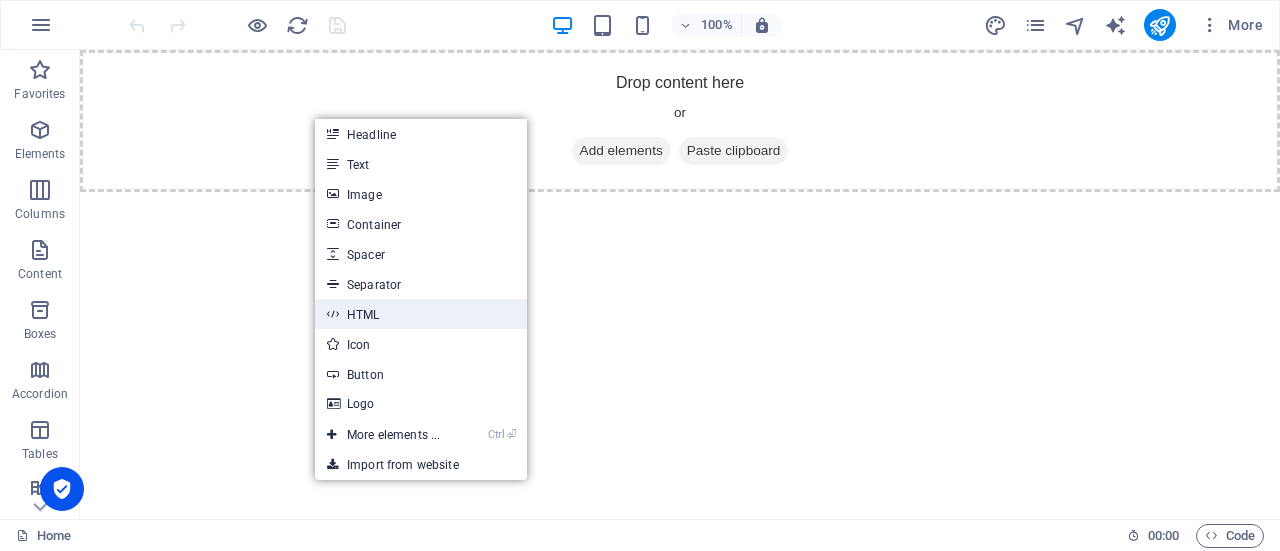 click on "HTML" at bounding box center (421, 314) 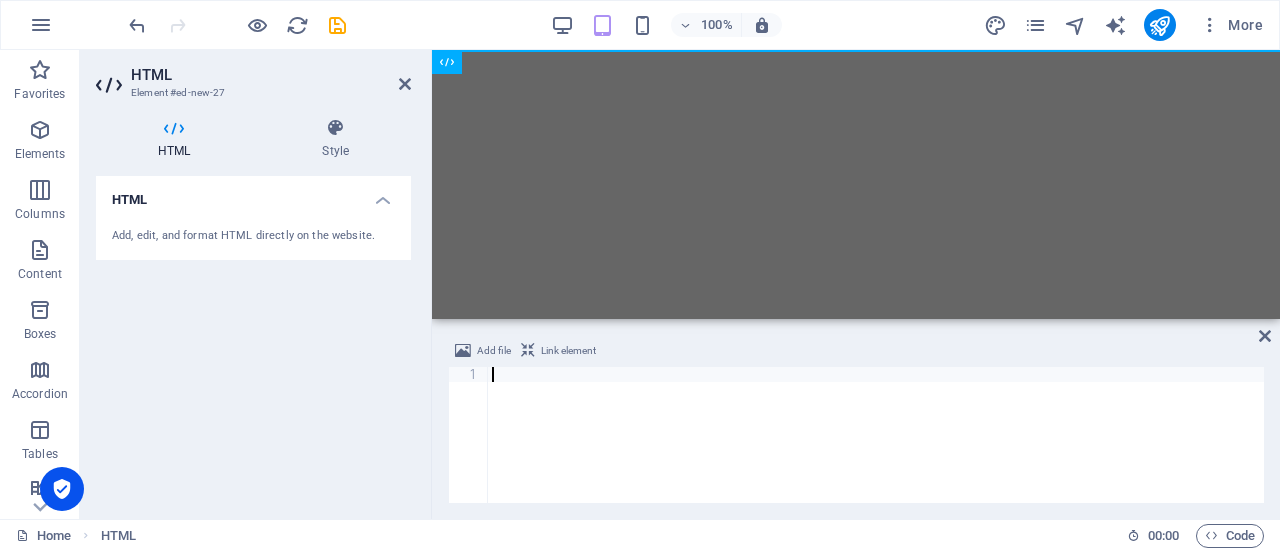 paste on "</html>" 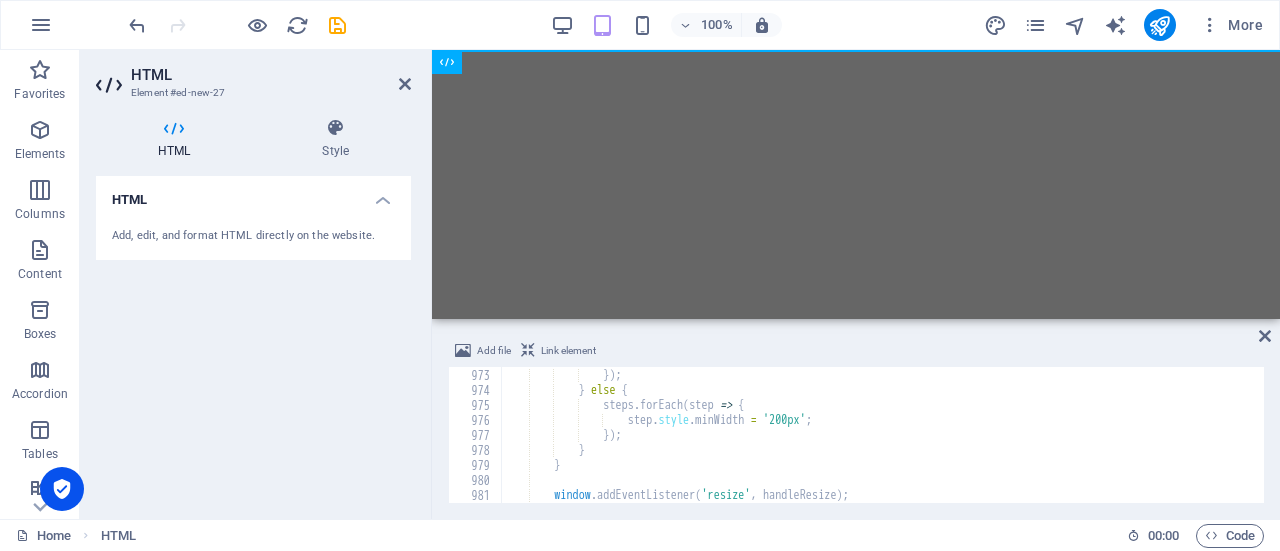 scroll, scrollTop: 14579, scrollLeft: 0, axis: vertical 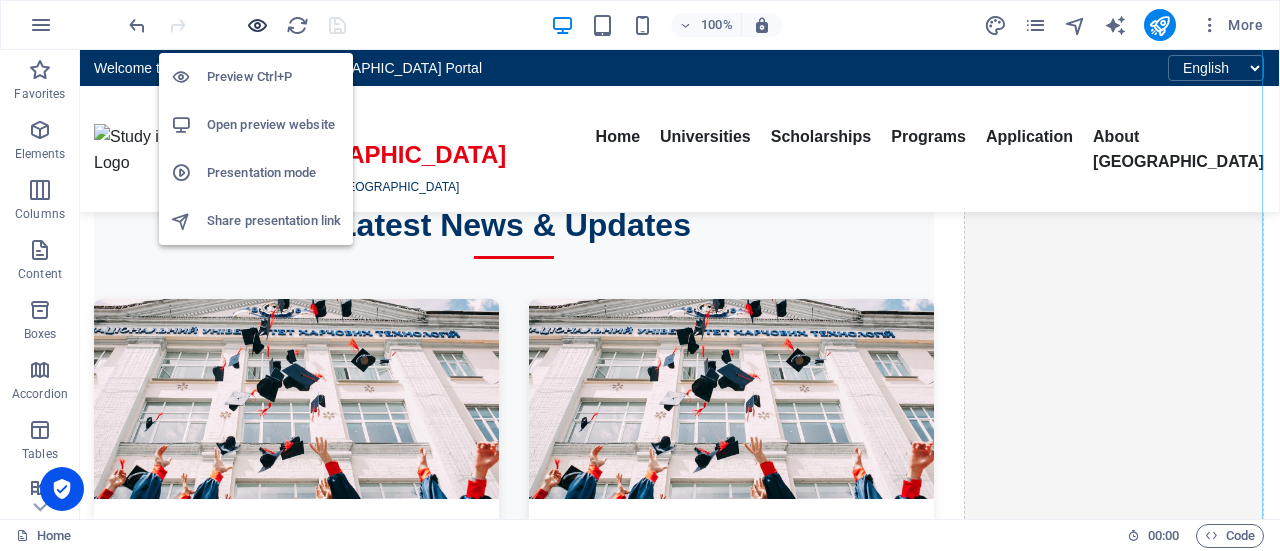 click at bounding box center [257, 25] 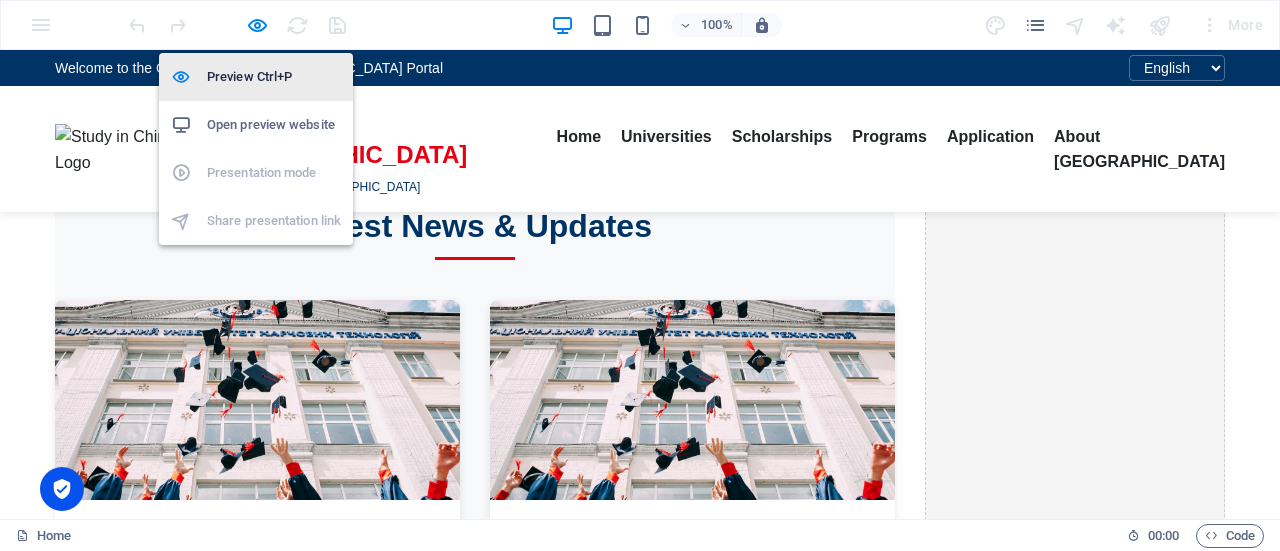 click on "Preview Ctrl+P" at bounding box center [274, 77] 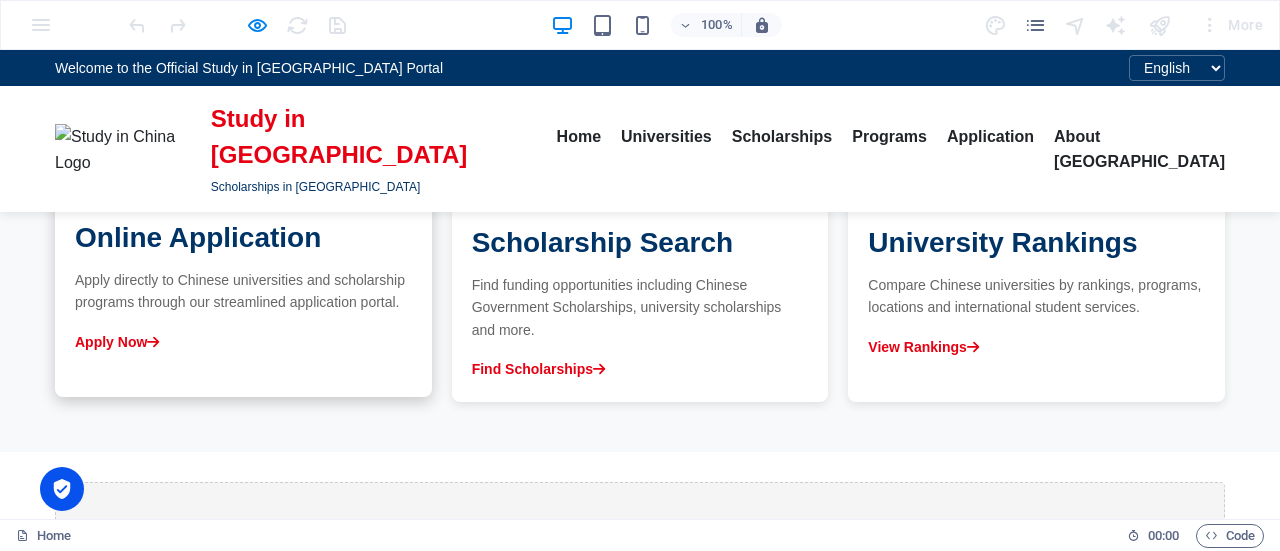 scroll, scrollTop: 941, scrollLeft: 0, axis: vertical 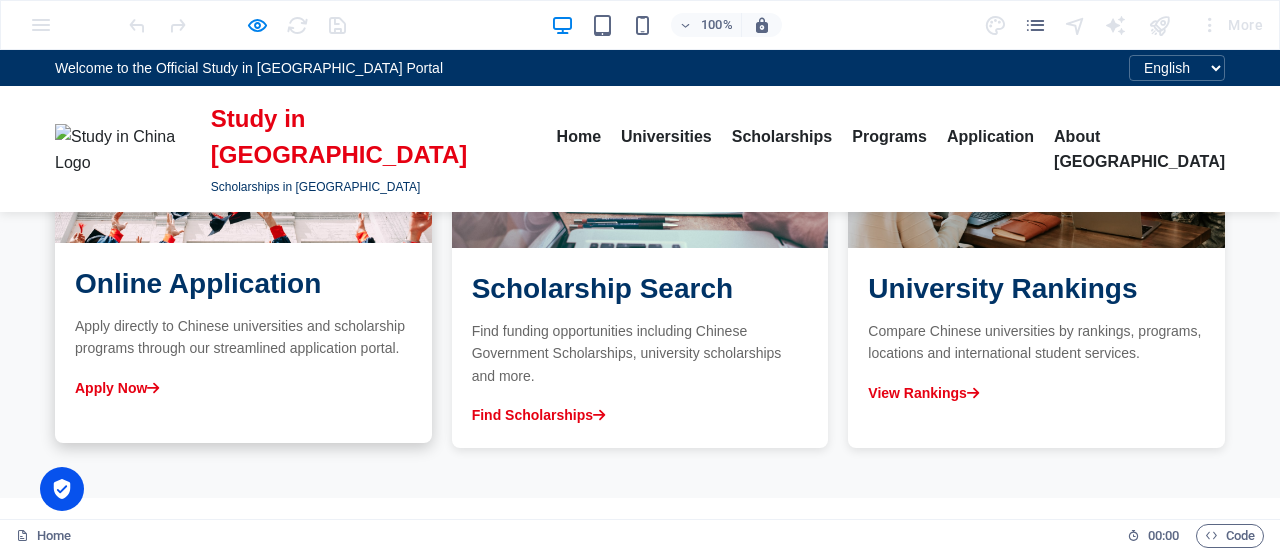 click on "Apply Now" at bounding box center (117, 388) 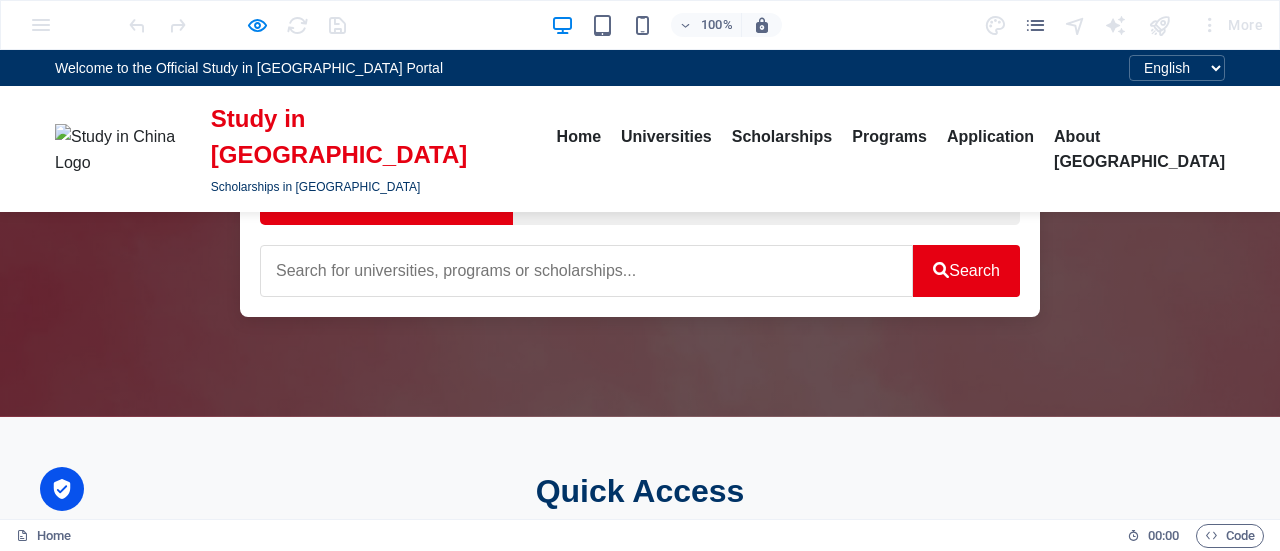 scroll, scrollTop: 0, scrollLeft: 0, axis: both 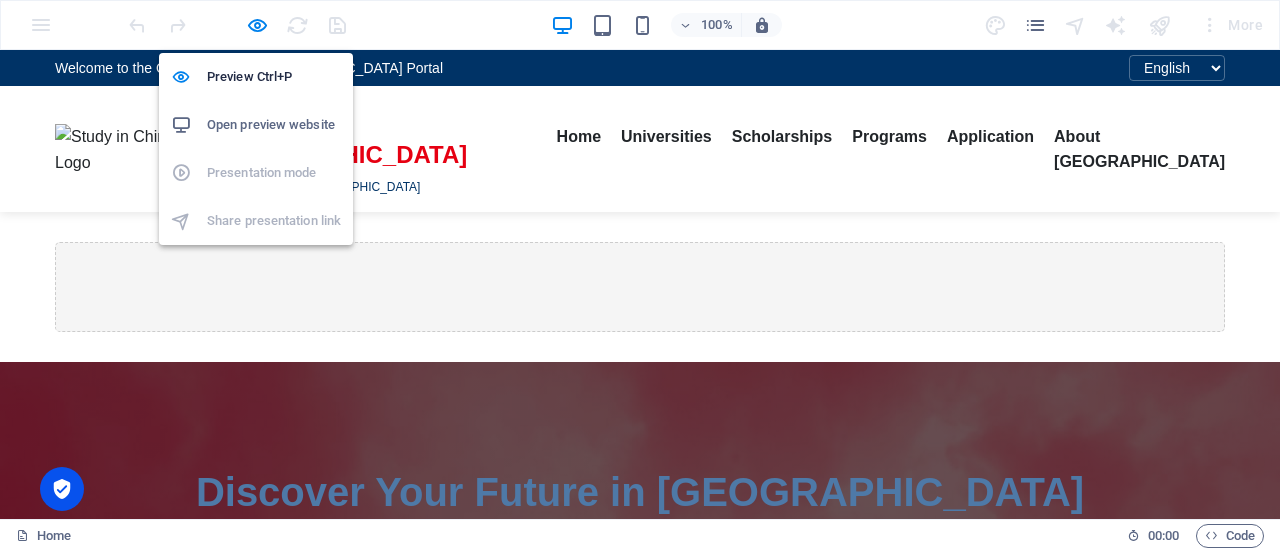 click on "Open preview website" at bounding box center [274, 125] 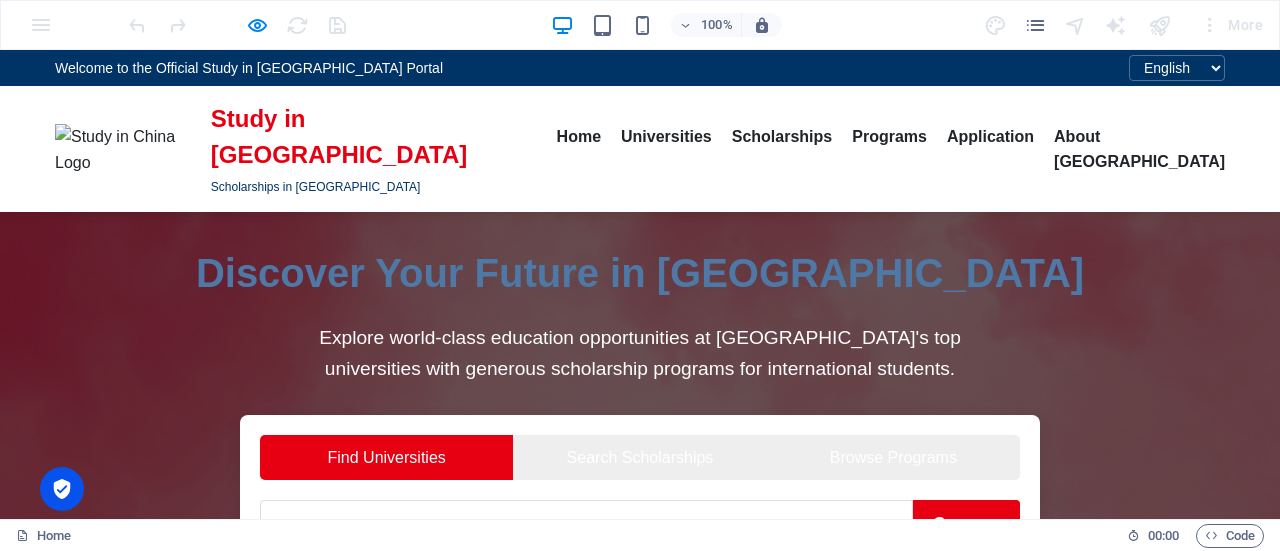 scroll, scrollTop: 0, scrollLeft: 0, axis: both 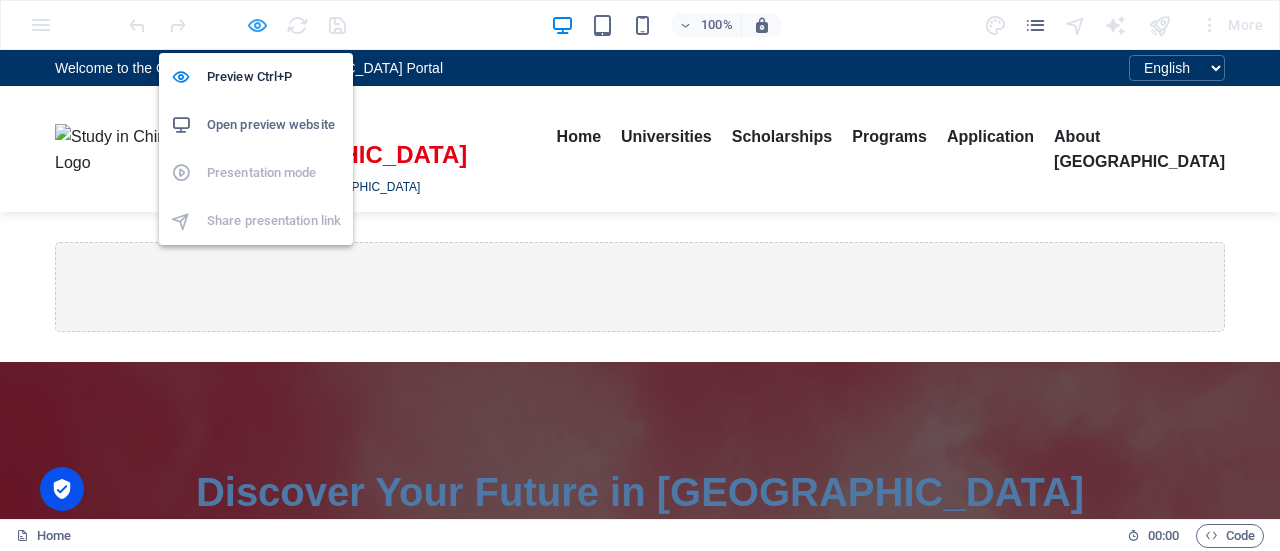 click at bounding box center [257, 25] 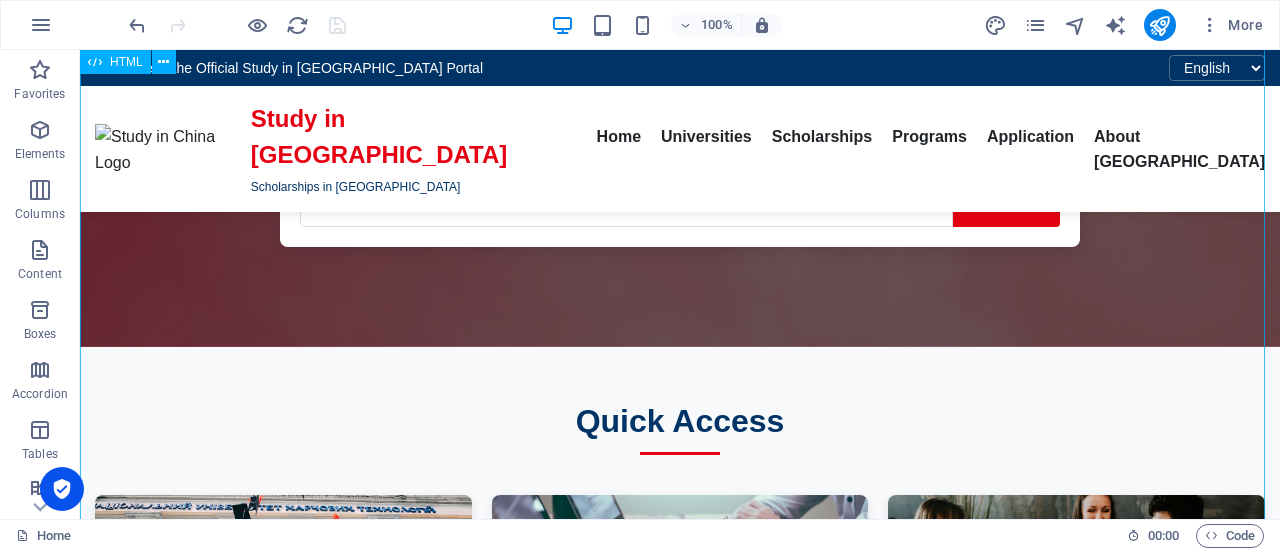 scroll, scrollTop: 0, scrollLeft: 0, axis: both 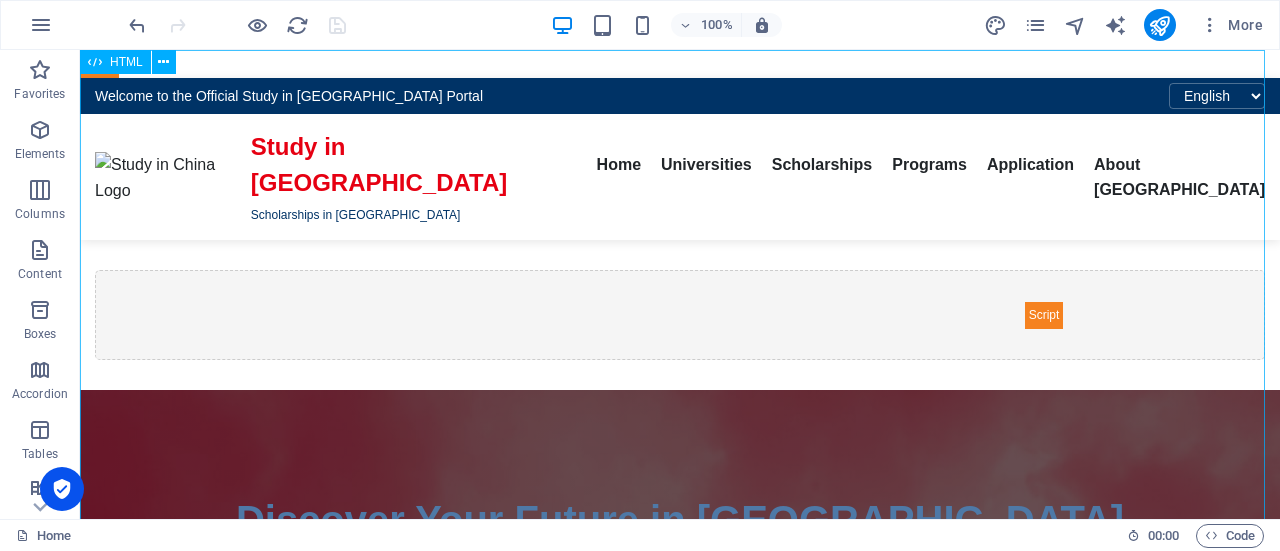 click on "HTML" at bounding box center (126, 62) 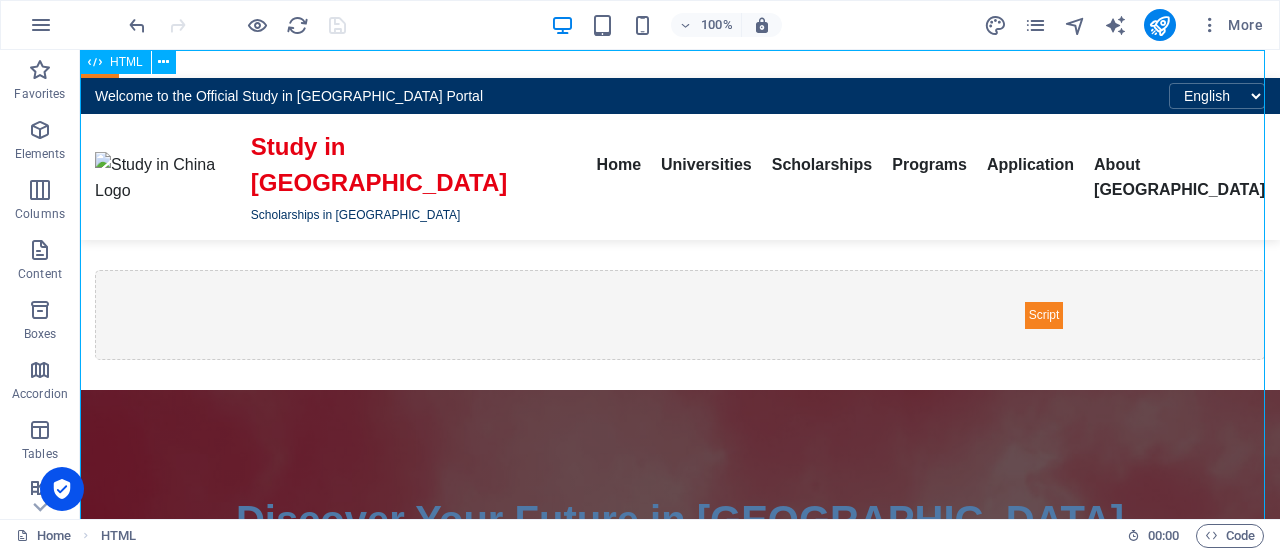 click on "HTML" at bounding box center (126, 62) 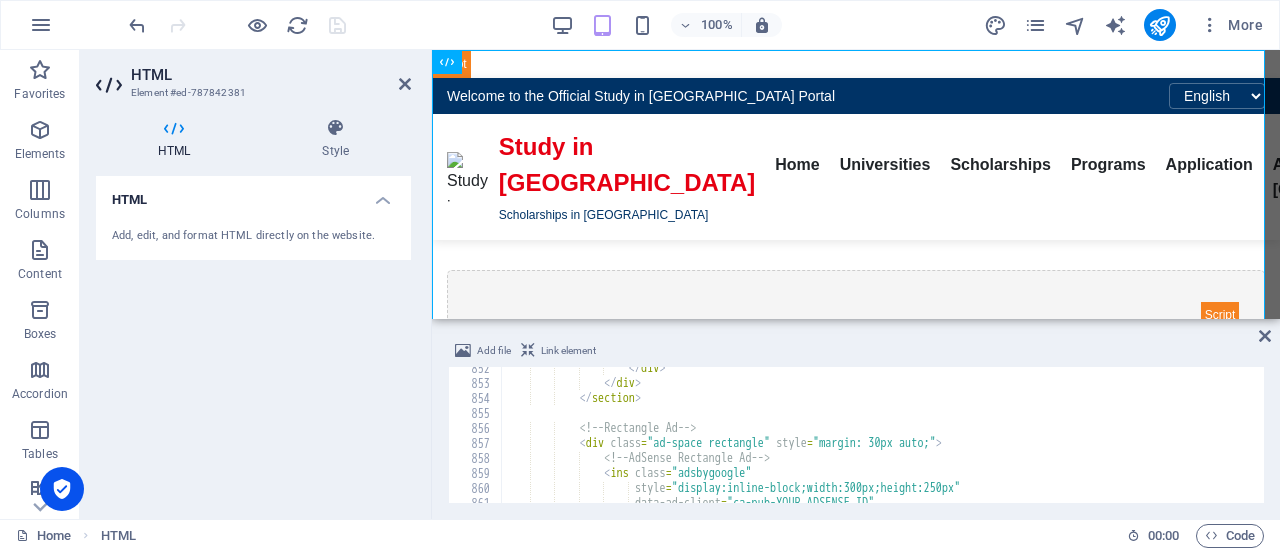 scroll, scrollTop: 12771, scrollLeft: 0, axis: vertical 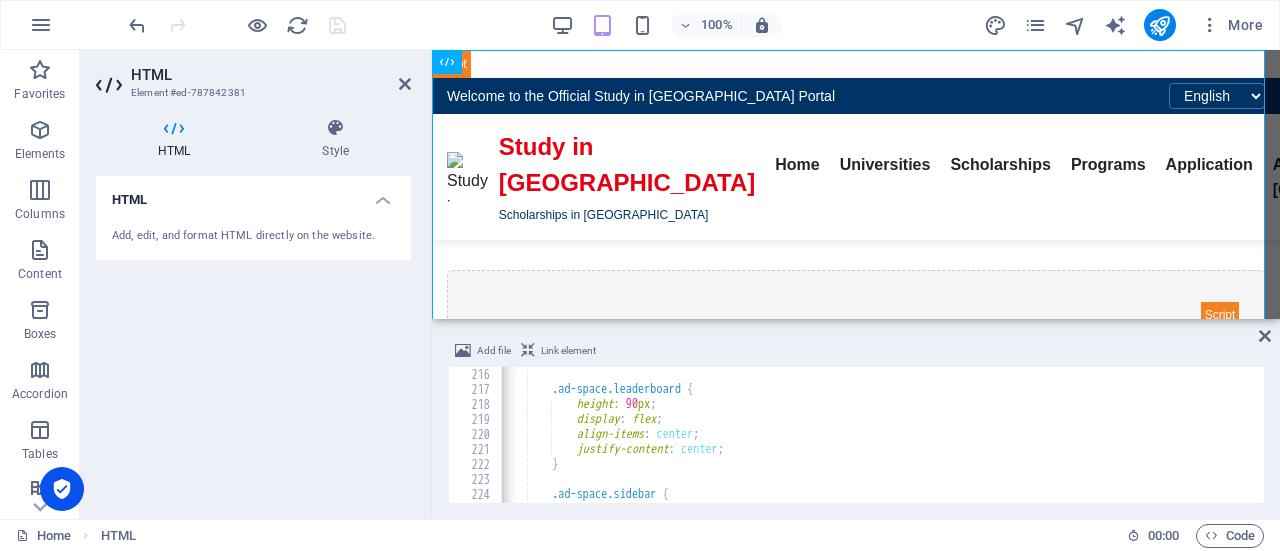 click on "Add, edit, and format HTML directly on the website." at bounding box center (253, 236) 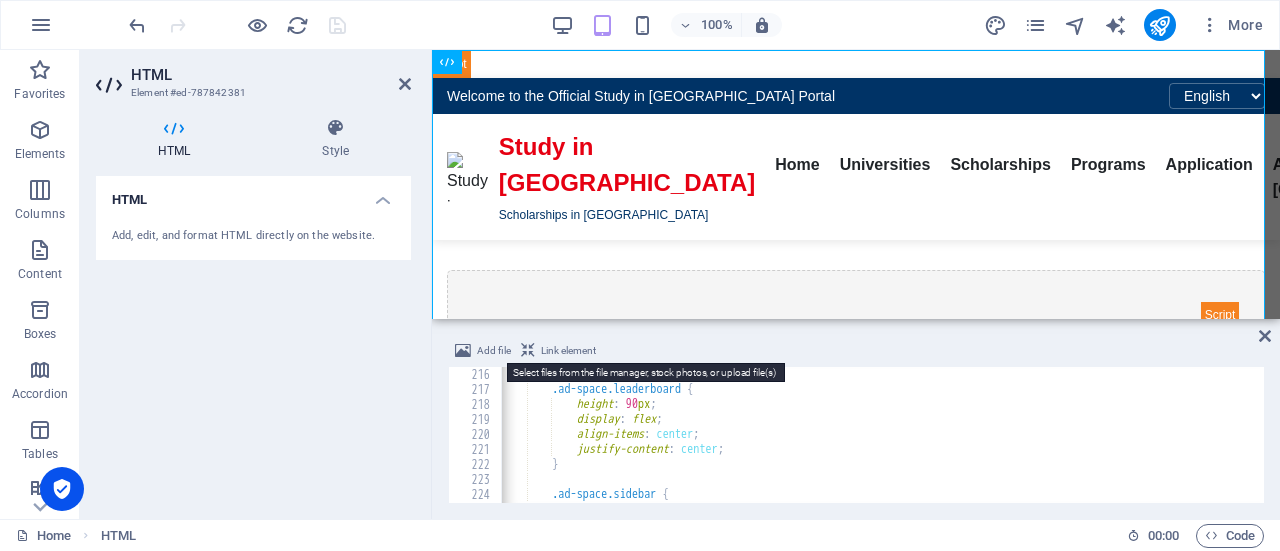 click on "Add file" at bounding box center (494, 351) 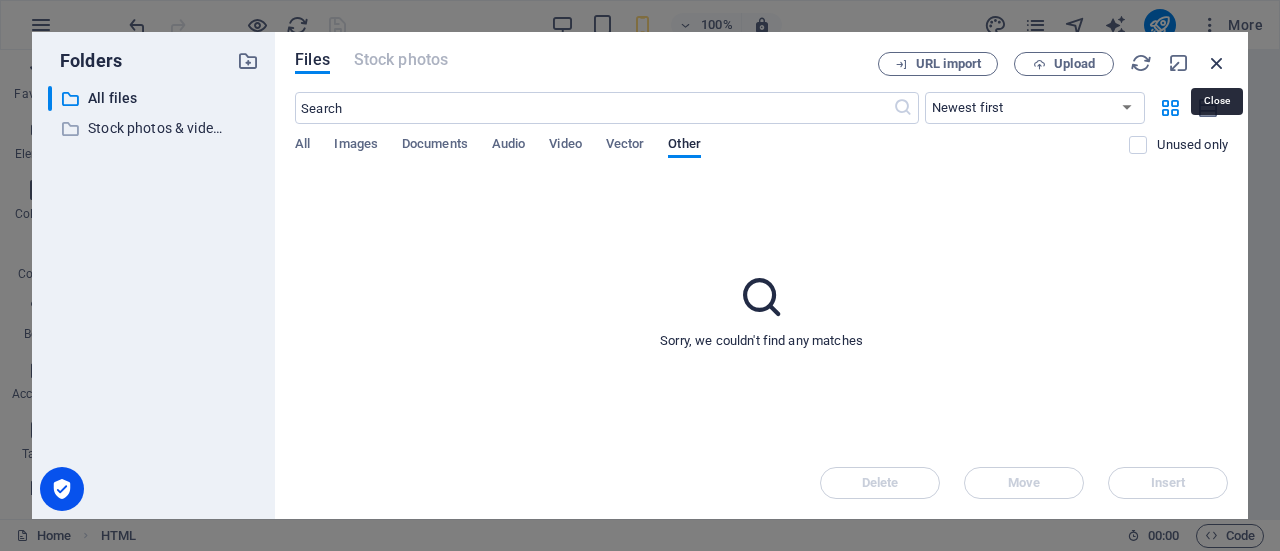 click at bounding box center (1217, 63) 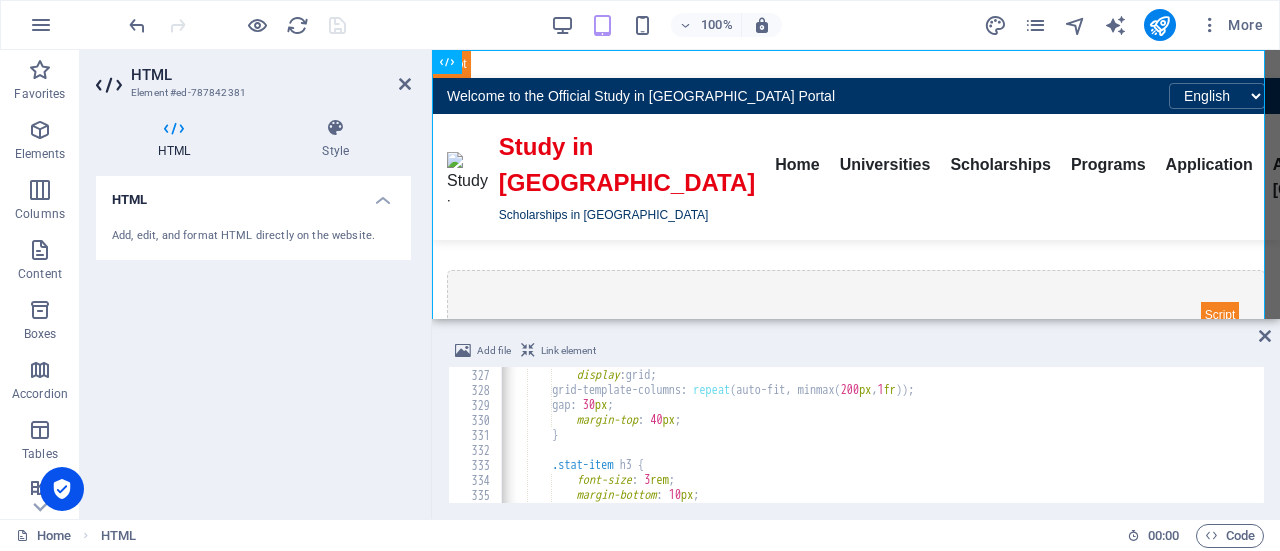 scroll, scrollTop: 4888, scrollLeft: 0, axis: vertical 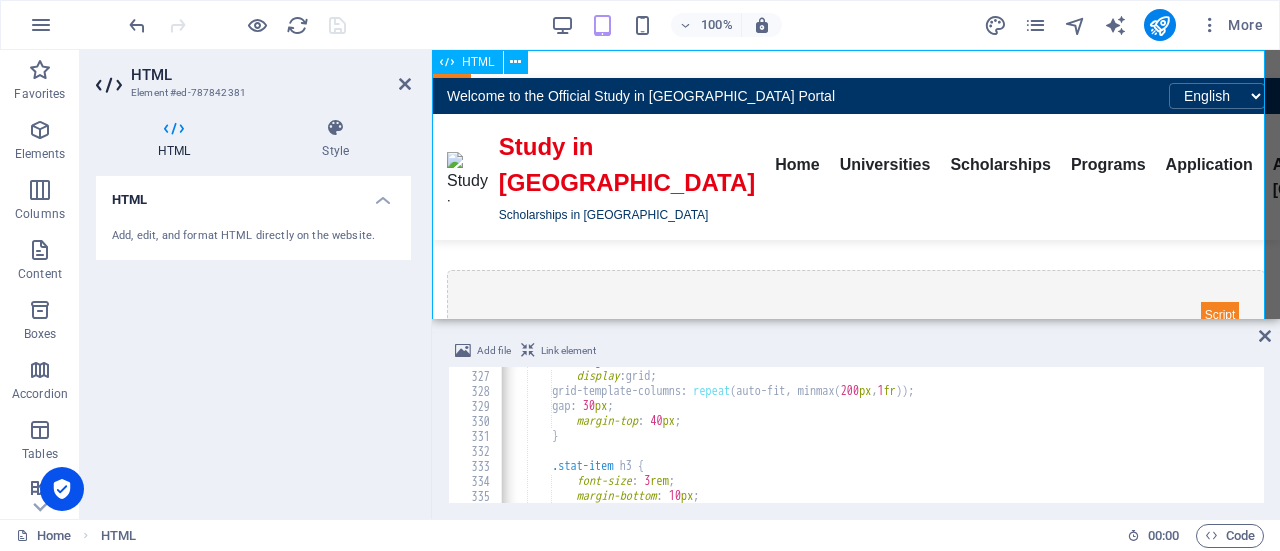 click on "Study in [GEOGRAPHIC_DATA] - Your Gateway to Chinese Education
Welcome to the Official Study in [GEOGRAPHIC_DATA] Portal
English
中文
Français
Español
Русский
Study in [GEOGRAPHIC_DATA]
Scholarships in [GEOGRAPHIC_DATA]
Home
Universities
Scholarships
Programs
Application About [GEOGRAPHIC_DATA]" at bounding box center [856, 2850] 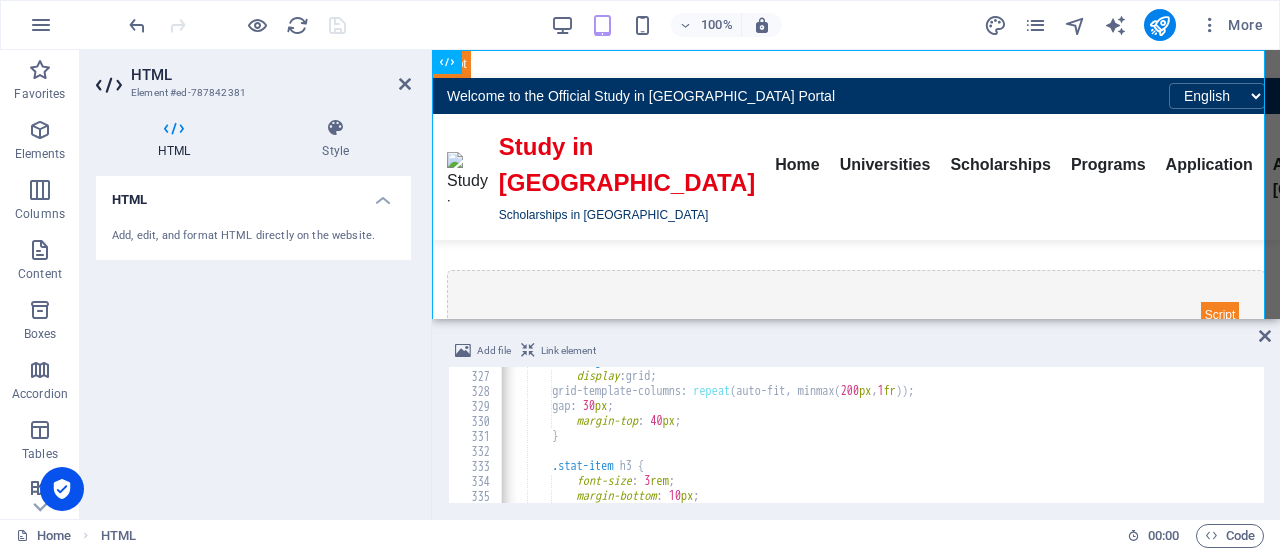 click on "HTML Add, edit, and format HTML directly on the website." at bounding box center [253, 339] 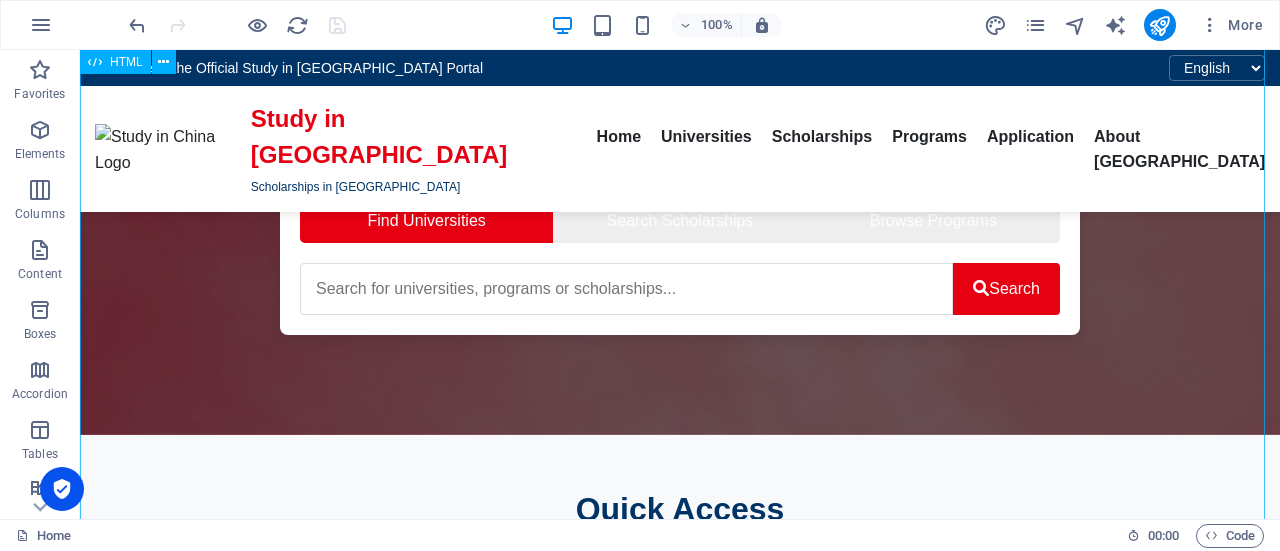 scroll, scrollTop: 0, scrollLeft: 0, axis: both 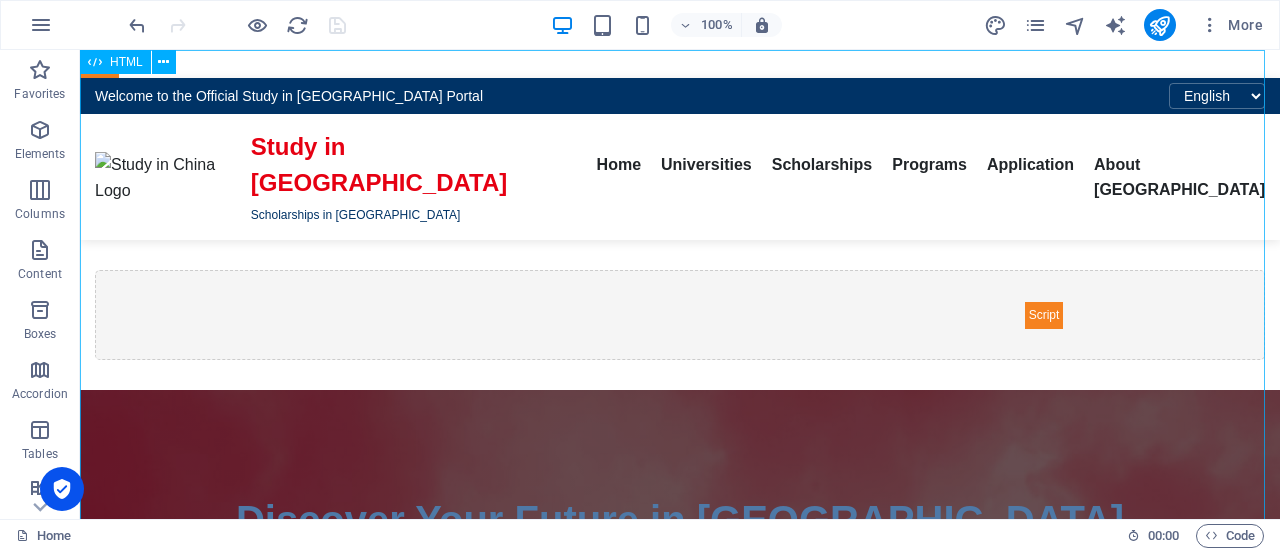 click on "HTML" at bounding box center [126, 62] 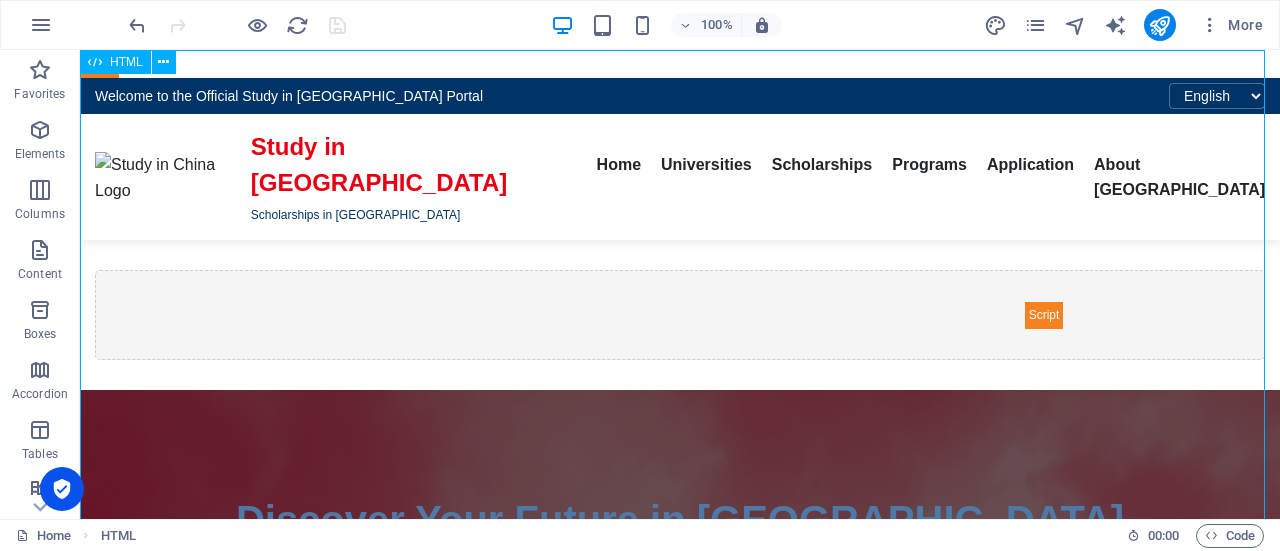 click on "HTML" at bounding box center [126, 62] 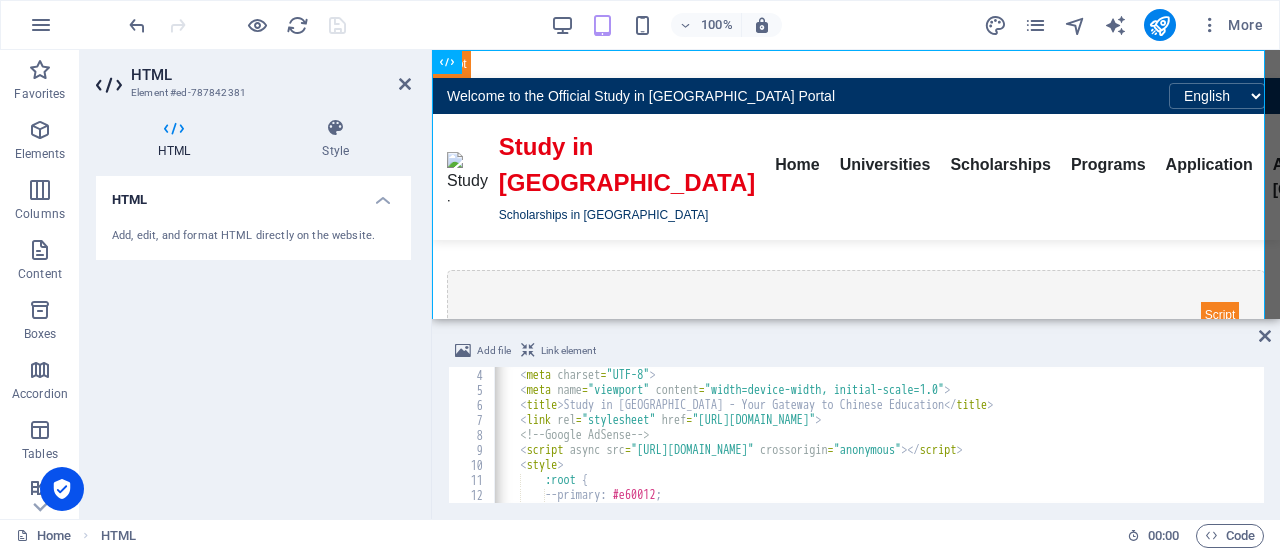 scroll, scrollTop: 68, scrollLeft: 0, axis: vertical 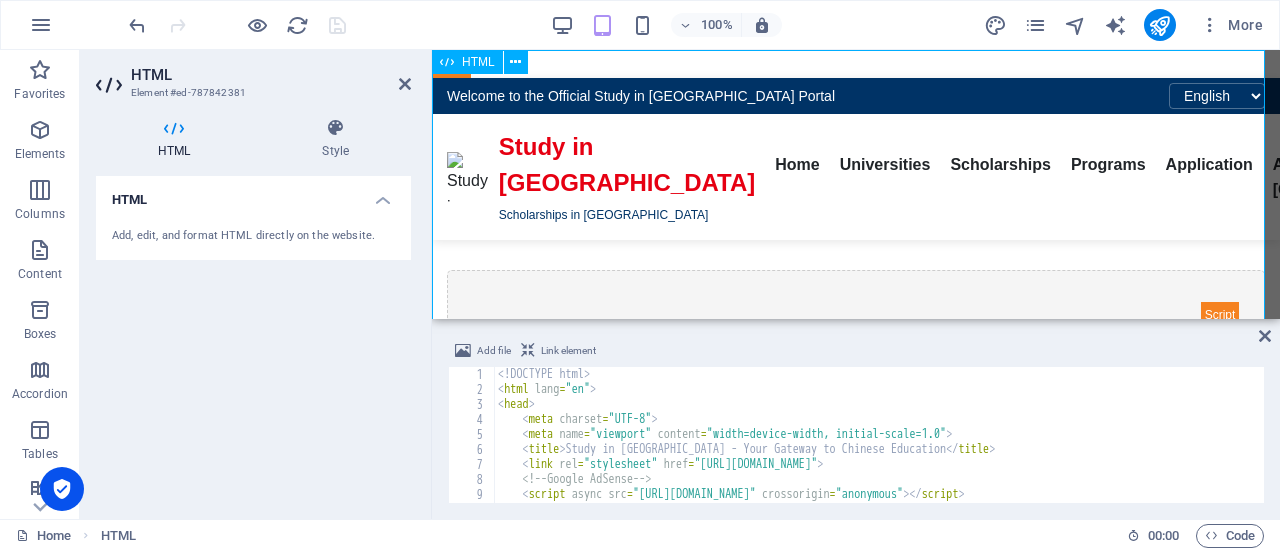 click on "Study in [GEOGRAPHIC_DATA] - Your Gateway to Chinese Education
Welcome to the Official Study in [GEOGRAPHIC_DATA] Portal
English
中文
Français
Español
Русский
Study in [GEOGRAPHIC_DATA]
Scholarships in [GEOGRAPHIC_DATA]
Home
Universities
Scholarships
Programs
Application About [GEOGRAPHIC_DATA]" at bounding box center [856, 2850] 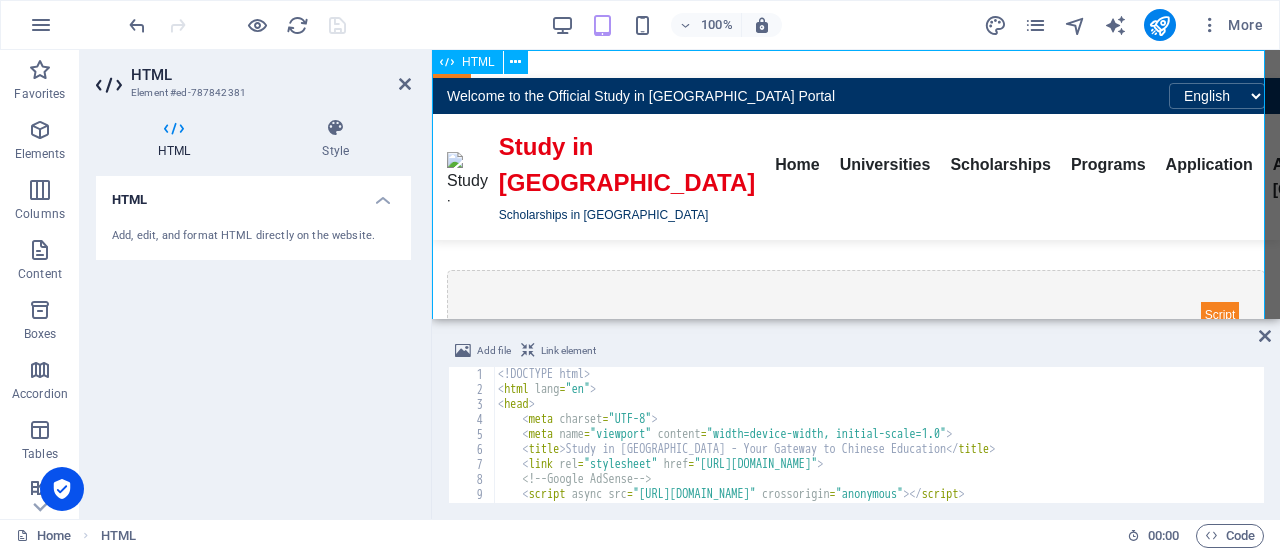 click on "Study in [GEOGRAPHIC_DATA] - Your Gateway to Chinese Education
Welcome to the Official Study in [GEOGRAPHIC_DATA] Portal
English
中文
Français
Español
Русский
Study in [GEOGRAPHIC_DATA]
Scholarships in [GEOGRAPHIC_DATA]
Home
Universities
Scholarships
Programs
Application About [GEOGRAPHIC_DATA]" at bounding box center (856, 2850) 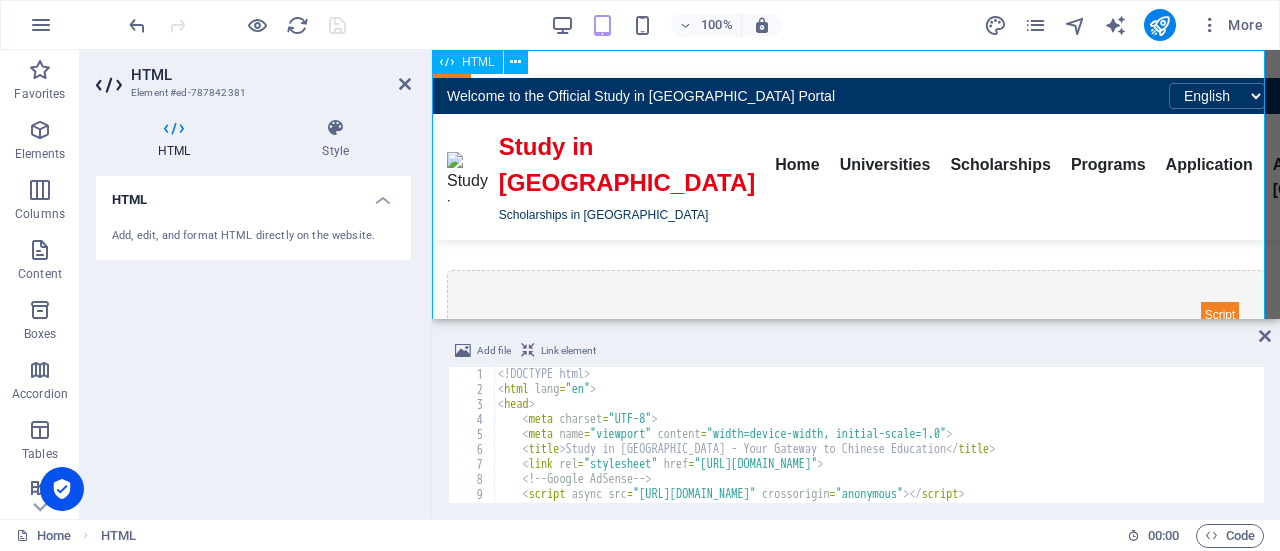 click on "Study in [GEOGRAPHIC_DATA] - Your Gateway to Chinese Education
Welcome to the Official Study in [GEOGRAPHIC_DATA] Portal
English
中文
Français
Español
Русский
Study in [GEOGRAPHIC_DATA]
Scholarships in [GEOGRAPHIC_DATA]
Home
Universities
Scholarships
Programs
Application About [GEOGRAPHIC_DATA]" at bounding box center (856, 2850) 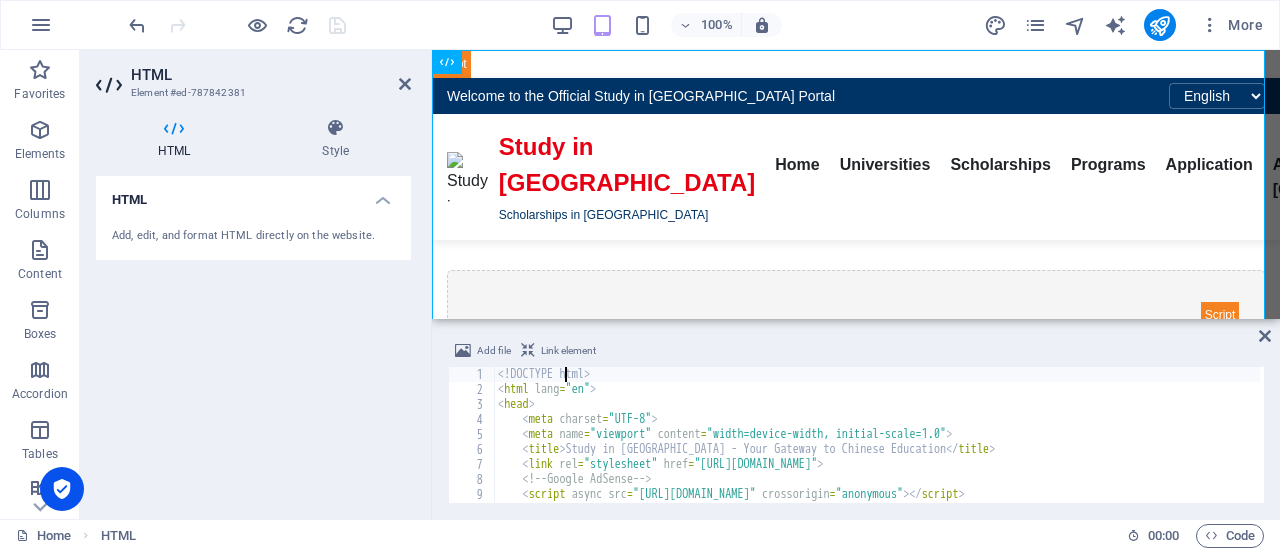 click on "<! DOCTYPE   html > < html   lang = "en" > < head >      < meta   charset = "UTF-8" >      < meta   name = "viewport"   content = "width=device-width, initial-scale=1.0" >      < title > Study in [GEOGRAPHIC_DATA] - Your Gateway to Chinese Education </ title >      < link   rel = "stylesheet"   href = "[URL][DOMAIN_NAME]" >      <!--  Google AdSense  -->      < script   async   src = "[URL][DOMAIN_NAME]"   crossorigin = "anonymous" > </ script >      < style >" at bounding box center [1141, 448] 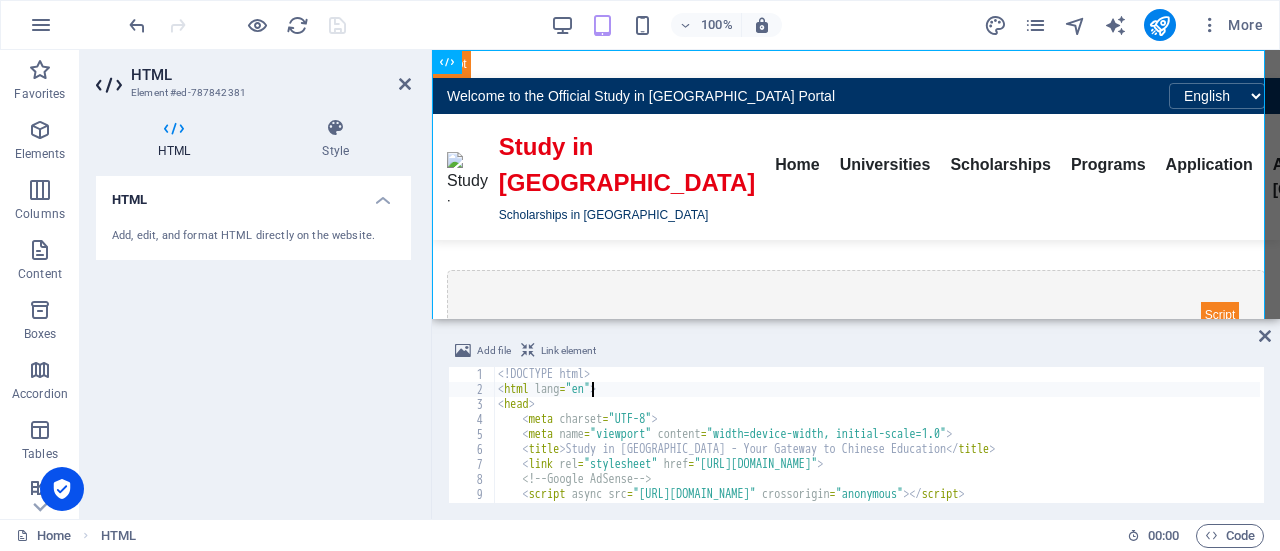 click on "<! DOCTYPE   html > < html   lang = "en" > < head >      < meta   charset = "UTF-8" >      < meta   name = "viewport"   content = "width=device-width, initial-scale=1.0" >      < title > Study in [GEOGRAPHIC_DATA] - Your Gateway to Chinese Education </ title >      < link   rel = "stylesheet"   href = "[URL][DOMAIN_NAME]" >      <!--  Google AdSense  -->      < script   async   src = "[URL][DOMAIN_NAME]"   crossorigin = "anonymous" > </ script >      < style >" at bounding box center (1141, 448) 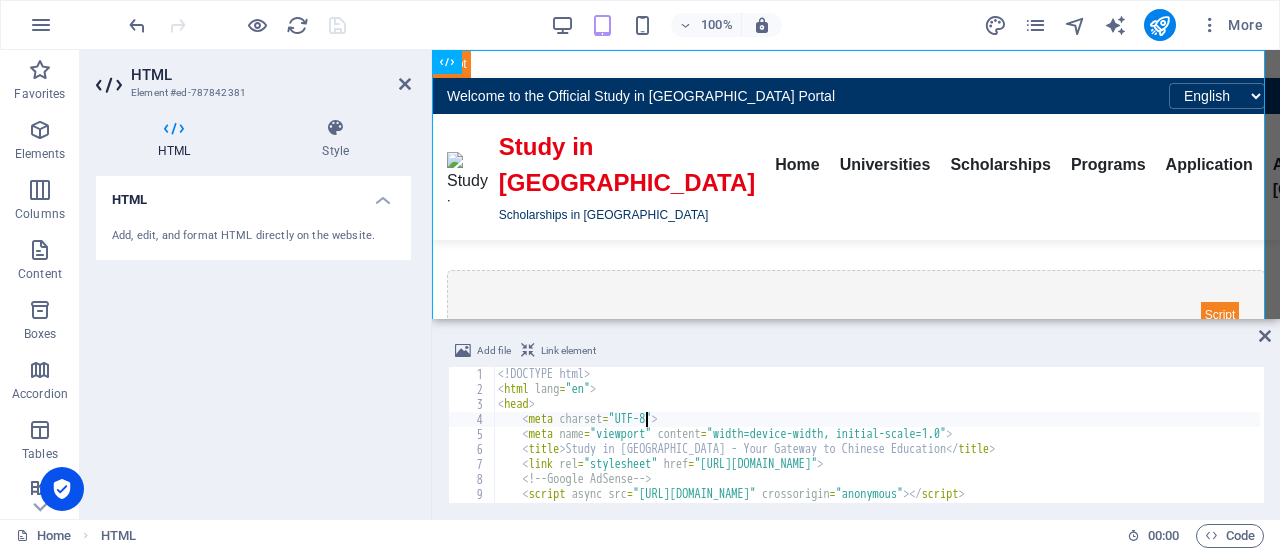 click on "<! DOCTYPE   html > < html   lang = "en" > < head >      < meta   charset = "UTF-8" >      < meta   name = "viewport"   content = "width=device-width, initial-scale=1.0" >      < title > Study in [GEOGRAPHIC_DATA] - Your Gateway to Chinese Education </ title >      < link   rel = "stylesheet"   href = "[URL][DOMAIN_NAME]" >      <!--  Google AdSense  -->      < script   async   src = "[URL][DOMAIN_NAME]"   crossorigin = "anonymous" > </ script >      < style >" at bounding box center (1141, 448) 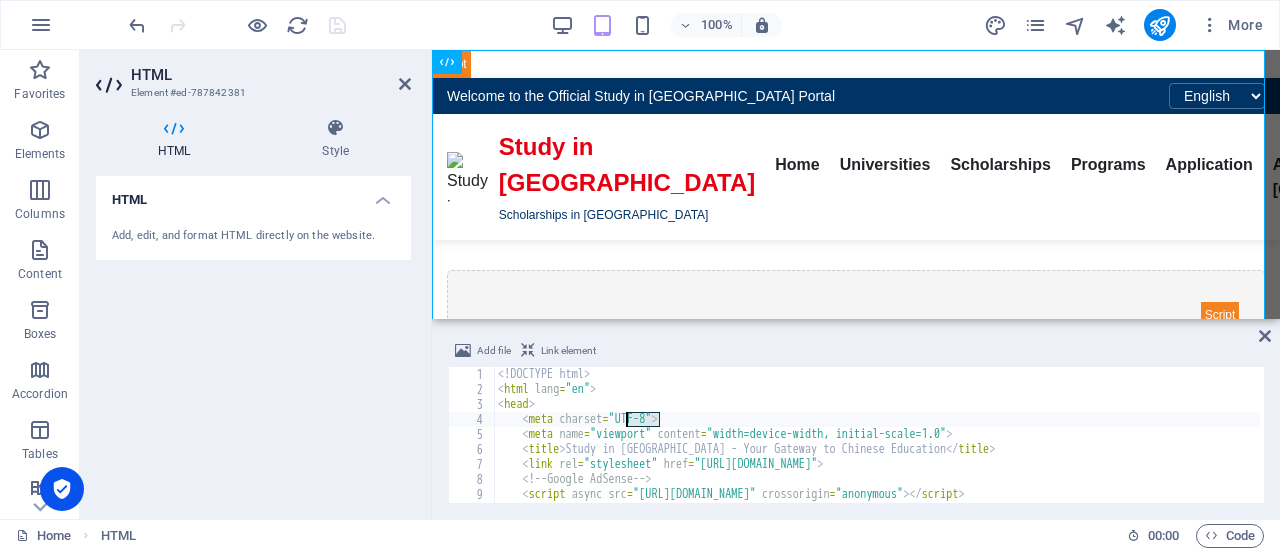 drag, startPoint x: 659, startPoint y: 422, endPoint x: 625, endPoint y: 425, distance: 34.132095 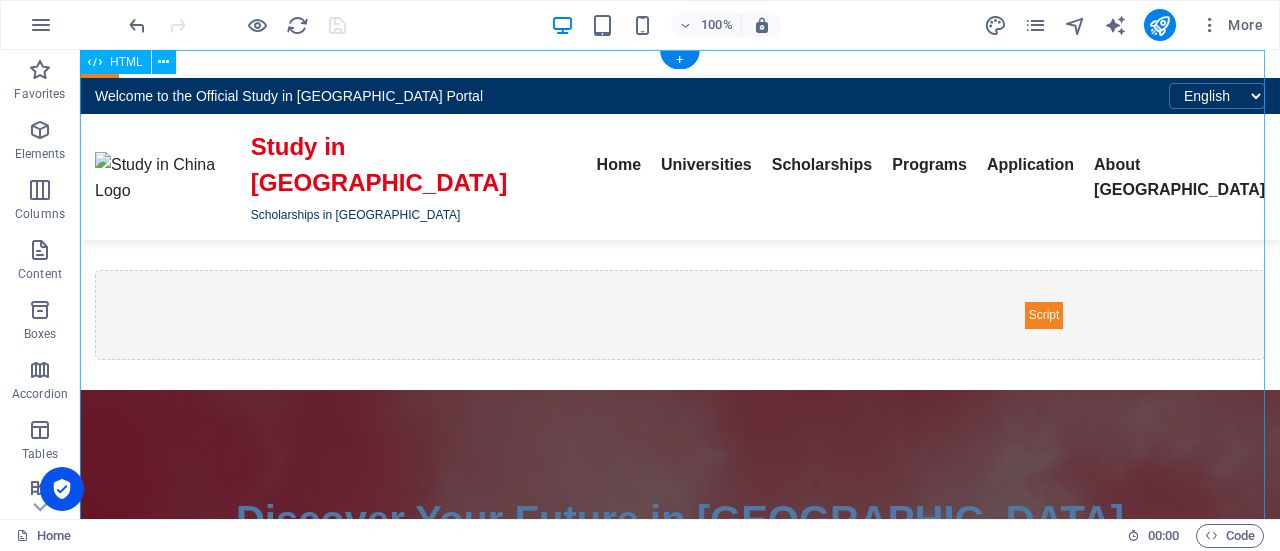 click on "Study in [GEOGRAPHIC_DATA] - Your Gateway to Chinese Education
Welcome to the Official Study in [GEOGRAPHIC_DATA] Portal
English
中文
Français
Español
Русский
Study in [GEOGRAPHIC_DATA]
Scholarships in [GEOGRAPHIC_DATA]
Home
Universities
Scholarships
Programs
Application About [GEOGRAPHIC_DATA]" at bounding box center (680, 2147) 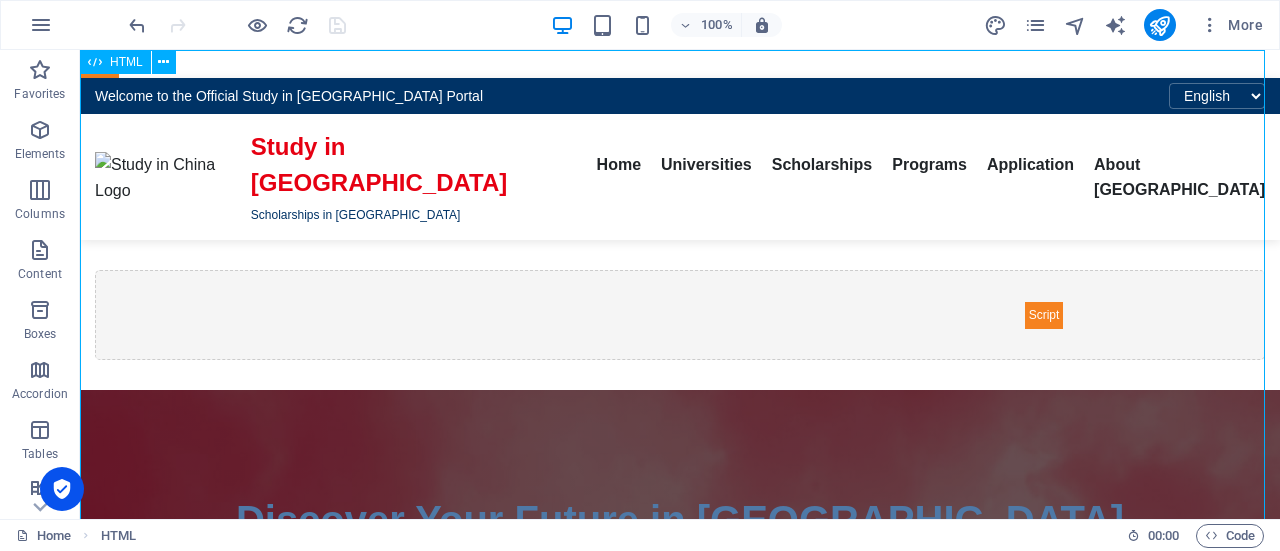 click on "HTML" at bounding box center (126, 62) 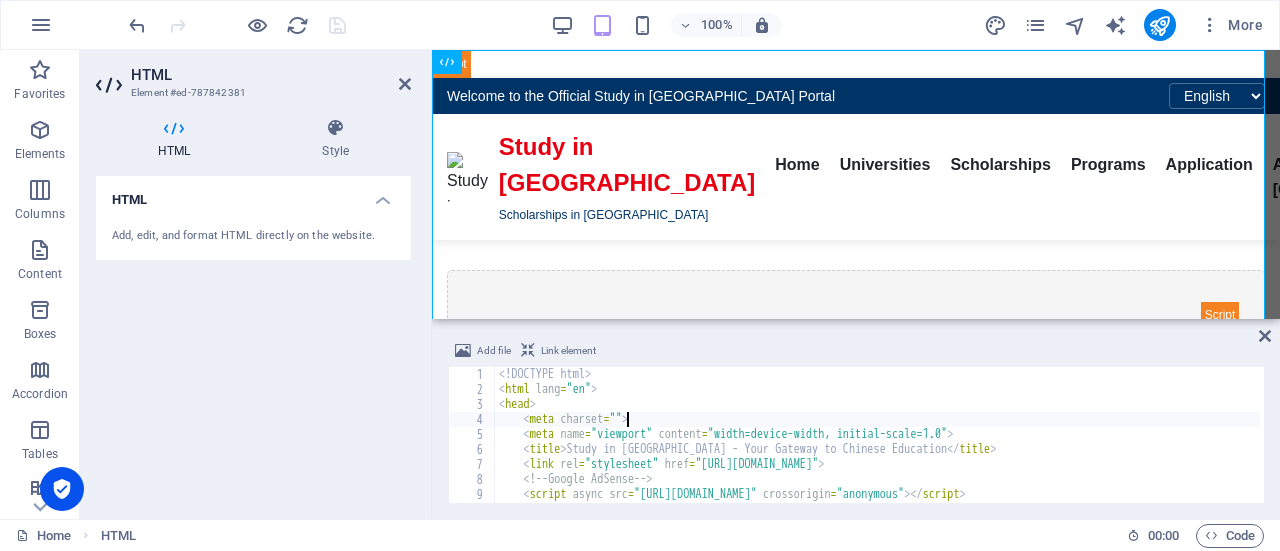 type on "<meta charset="UTF-8">" 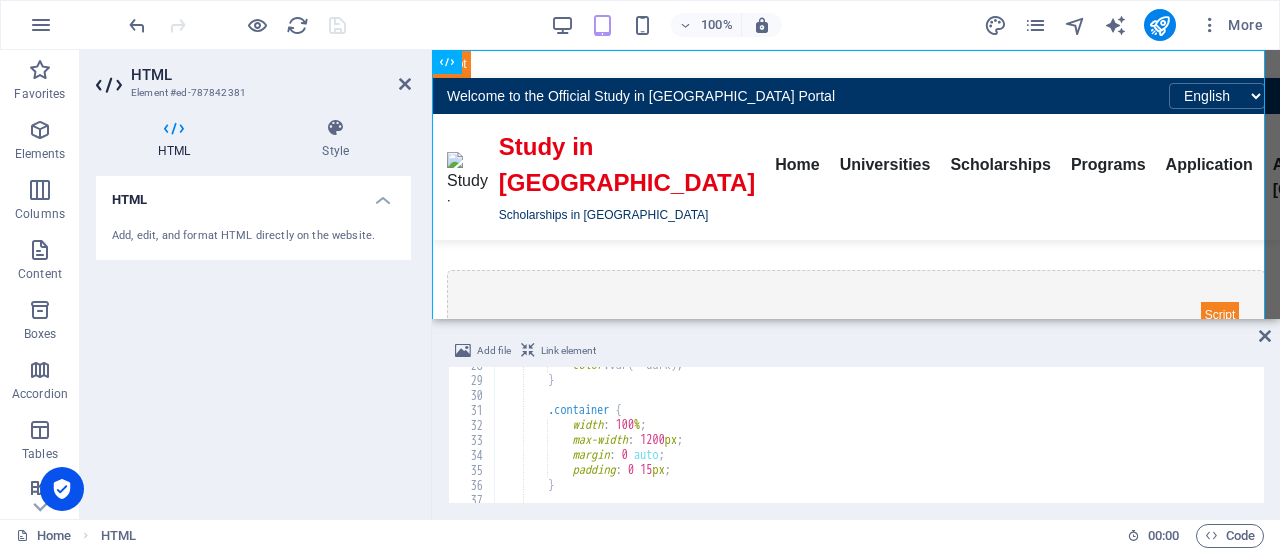 scroll, scrollTop: 577, scrollLeft: 0, axis: vertical 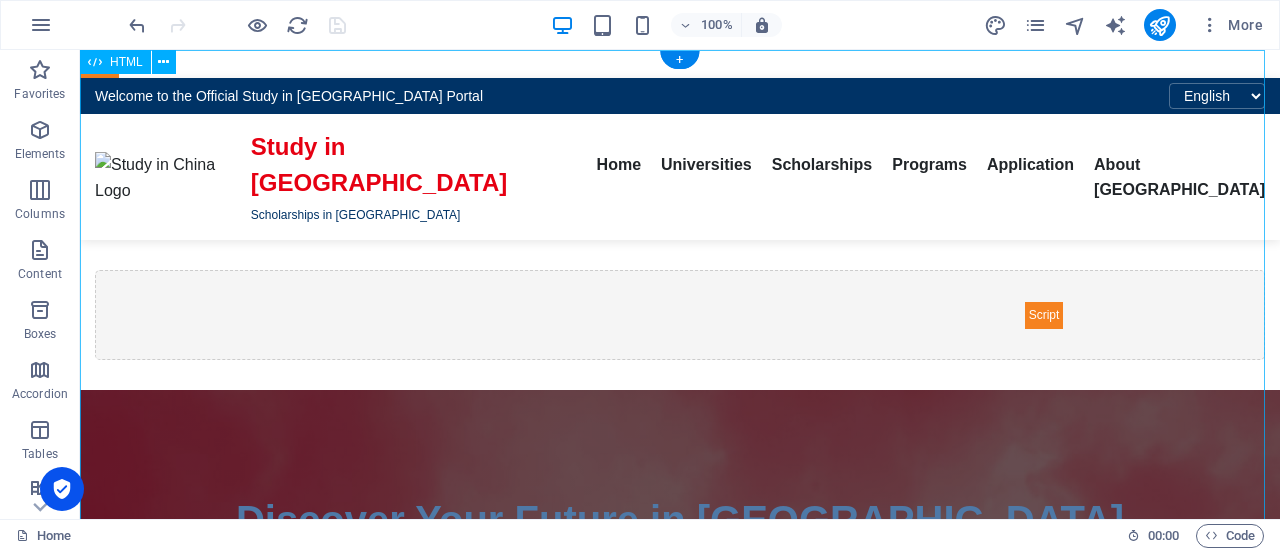 click on "Study in [GEOGRAPHIC_DATA] - Your Gateway to Chinese Education
Welcome to the Official Study in [GEOGRAPHIC_DATA] Portal
English
中文
Français
Español
Русский
Study in [GEOGRAPHIC_DATA]
Scholarships in [GEOGRAPHIC_DATA]
Home
Universities
Scholarships
Programs
Application About [GEOGRAPHIC_DATA]" at bounding box center (680, 2147) 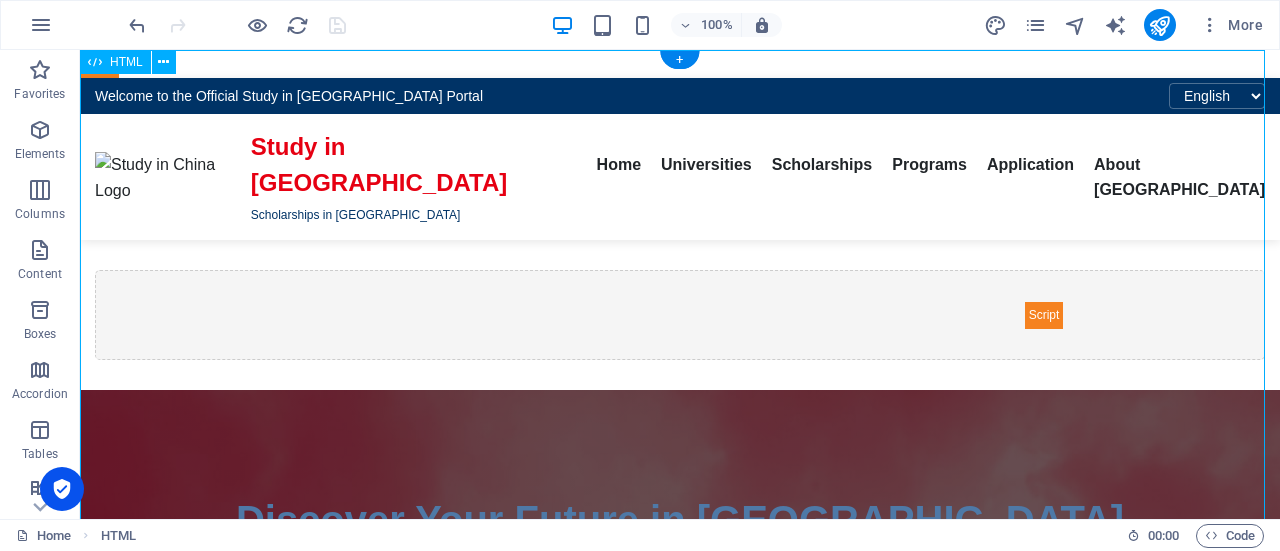 click on "Study in [GEOGRAPHIC_DATA] - Your Gateway to Chinese Education
Welcome to the Official Study in [GEOGRAPHIC_DATA] Portal
English
中文
Français
Español
Русский
Study in [GEOGRAPHIC_DATA]
Scholarships in [GEOGRAPHIC_DATA]
Home
Universities
Scholarships
Programs
Application About [GEOGRAPHIC_DATA]" at bounding box center (680, 2147) 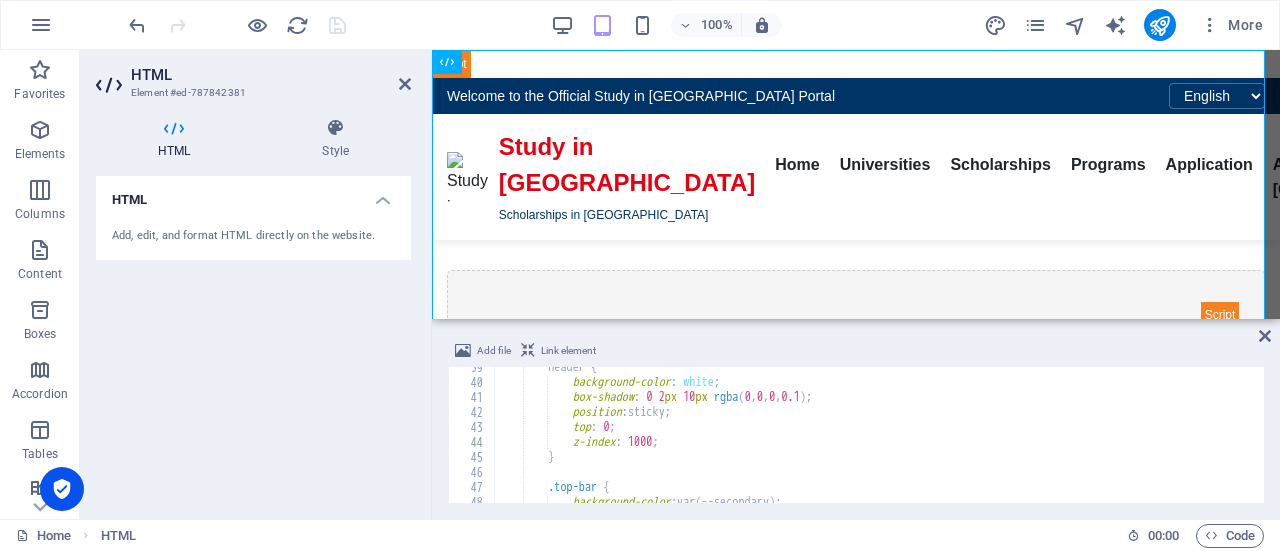 scroll, scrollTop: 577, scrollLeft: 0, axis: vertical 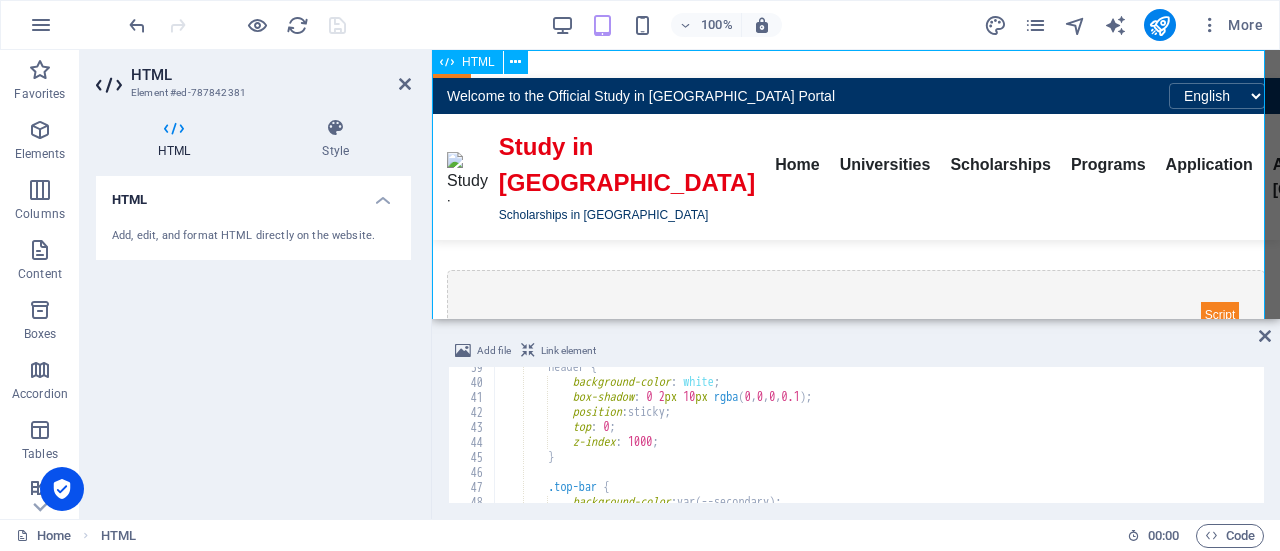 click on "Study in [GEOGRAPHIC_DATA] - Your Gateway to Chinese Education
Welcome to the Official Study in [GEOGRAPHIC_DATA] Portal
English
中文
Français
Español
Русский
Study in [GEOGRAPHIC_DATA]
Scholarships in [GEOGRAPHIC_DATA]
Home
Universities
Scholarships
Programs
Application About [GEOGRAPHIC_DATA]" at bounding box center (856, 2850) 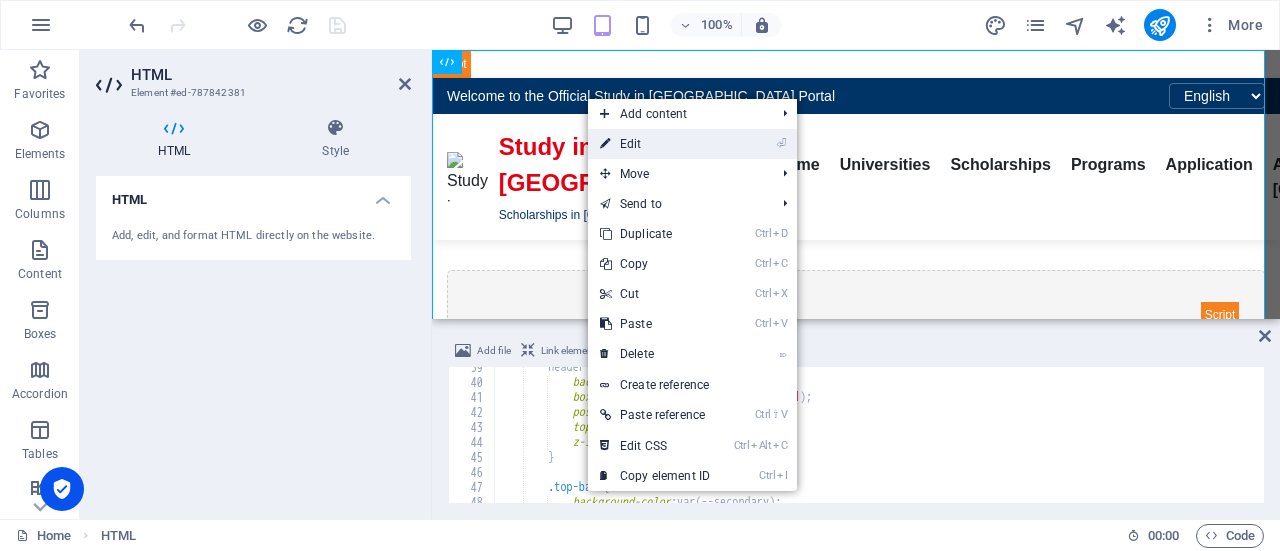 click on "⏎  Edit" at bounding box center [655, 144] 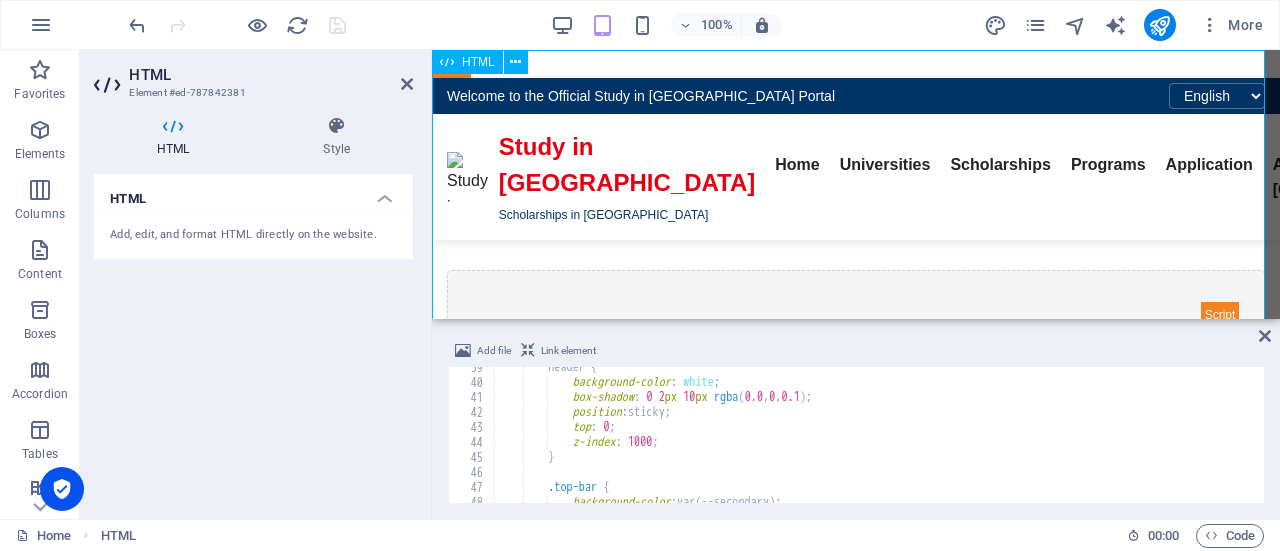 click on "Study in [GEOGRAPHIC_DATA] - Your Gateway to Chinese Education
Welcome to the Official Study in [GEOGRAPHIC_DATA] Portal
English
中文
Français
Español
Русский
Study in [GEOGRAPHIC_DATA]
Scholarships in [GEOGRAPHIC_DATA]
Home
Universities
Scholarships
Programs
Application About [GEOGRAPHIC_DATA]" at bounding box center [856, 2850] 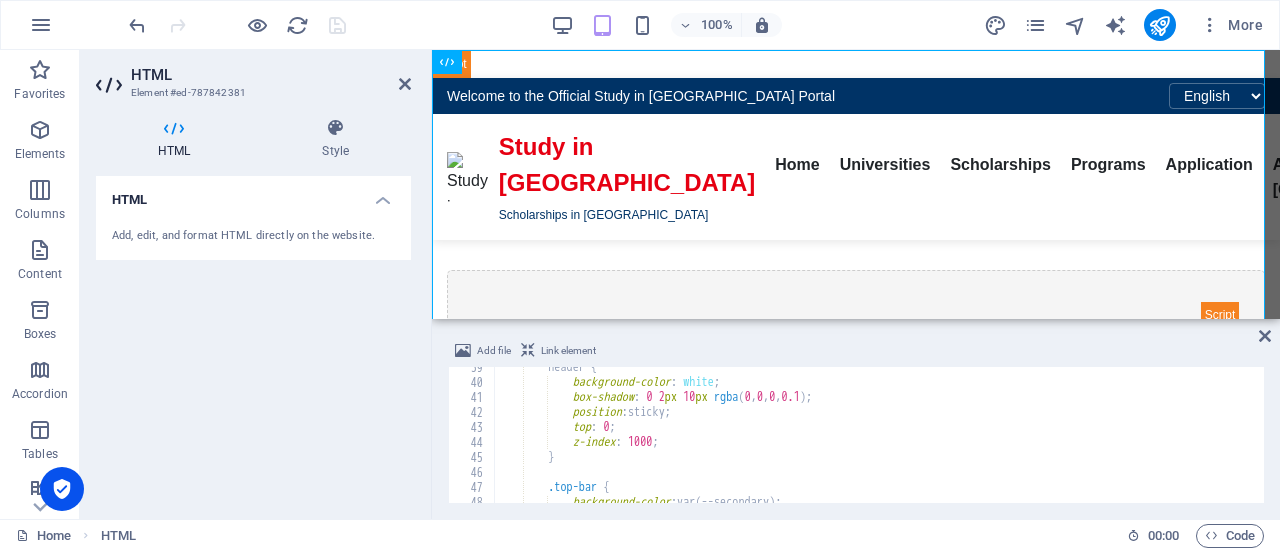 click on "Add, edit, and format HTML directly on the website." at bounding box center (253, 236) 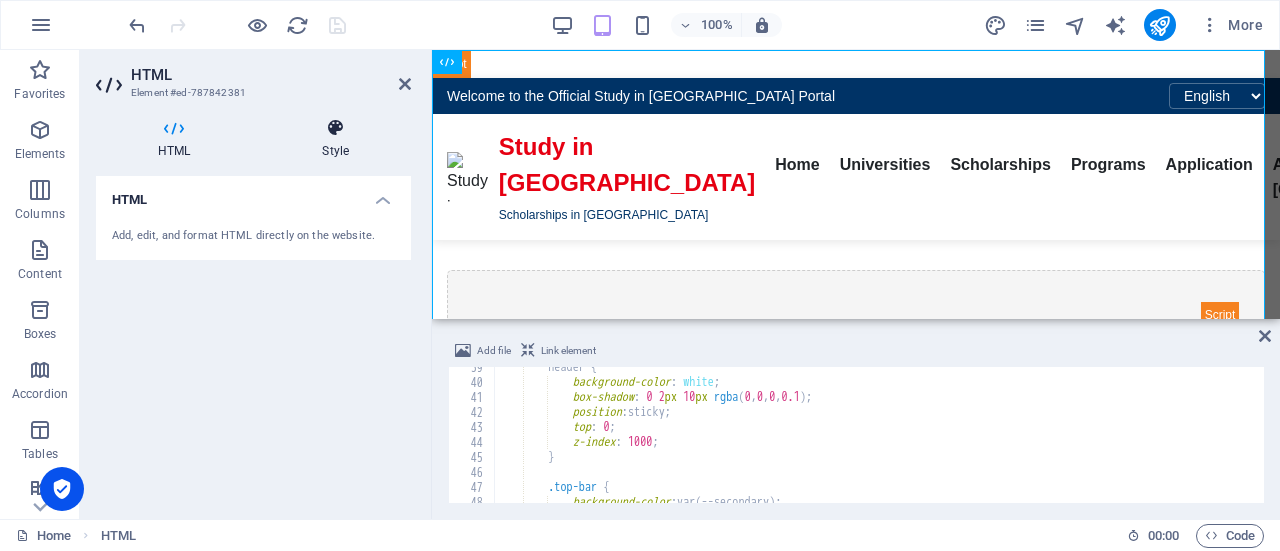 click at bounding box center (335, 128) 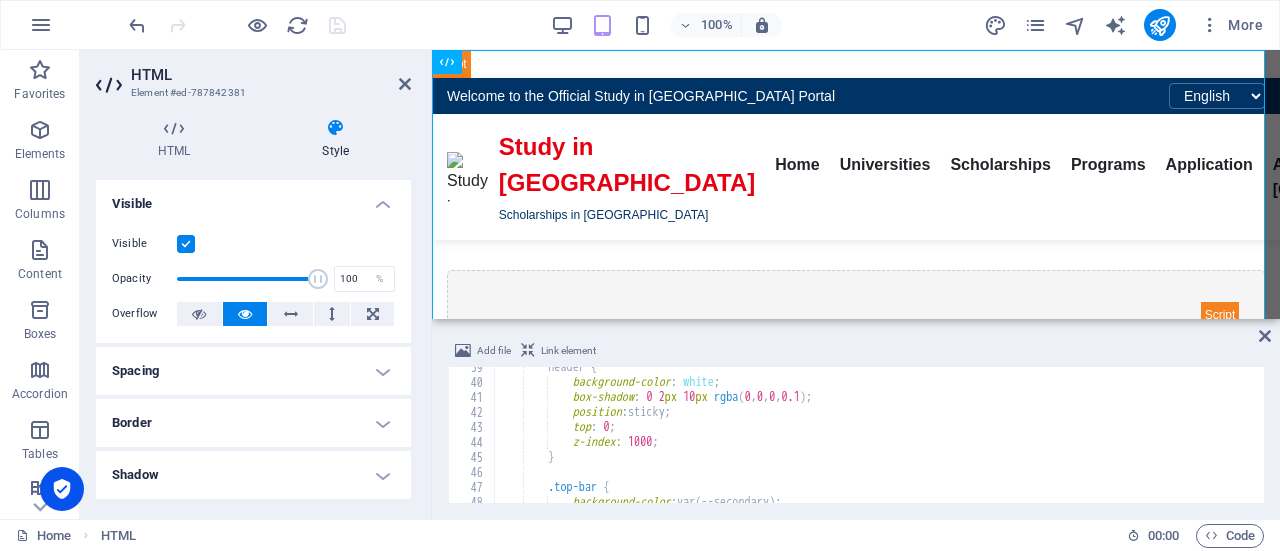 scroll, scrollTop: 307, scrollLeft: 0, axis: vertical 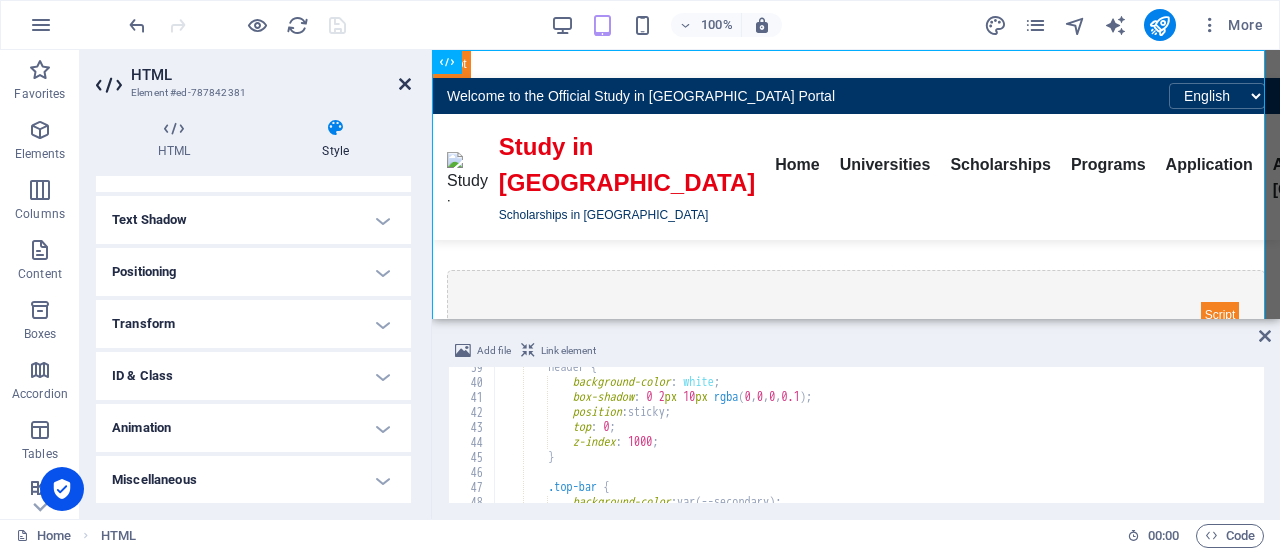 click at bounding box center (405, 84) 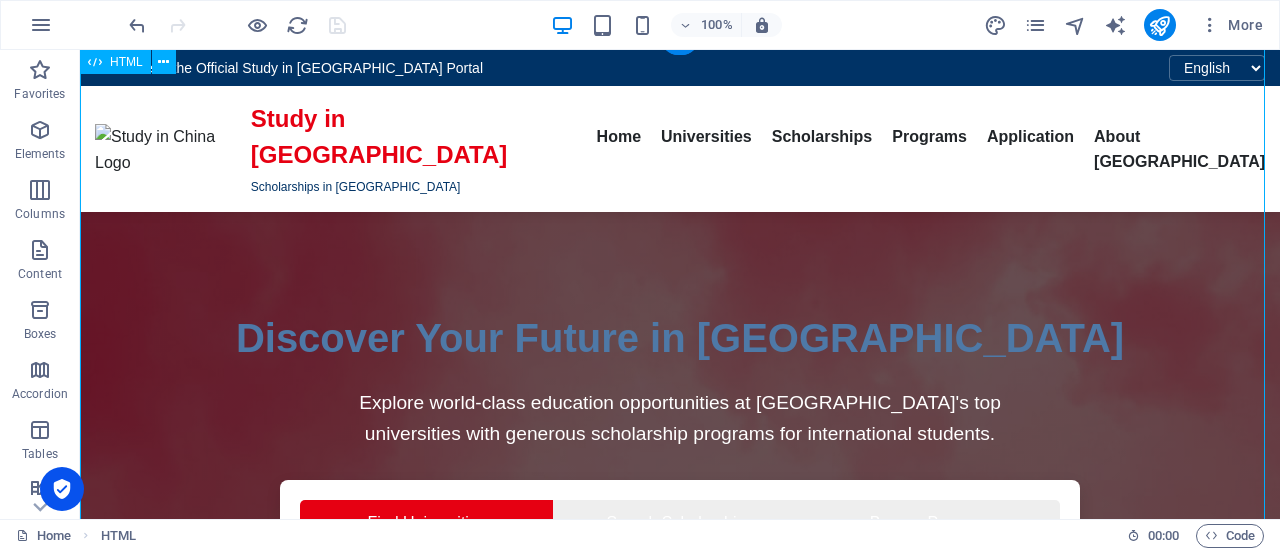 scroll, scrollTop: 0, scrollLeft: 0, axis: both 